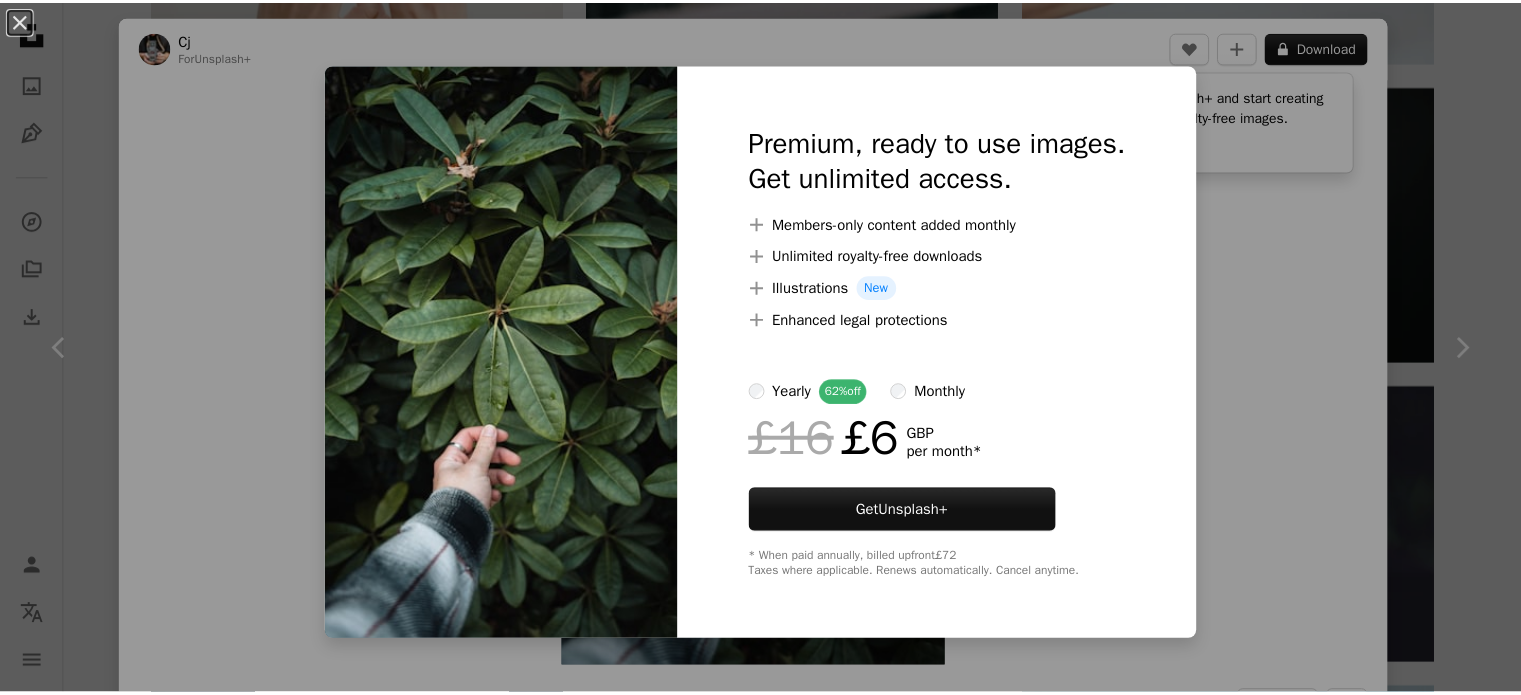 scroll, scrollTop: 4700, scrollLeft: 0, axis: vertical 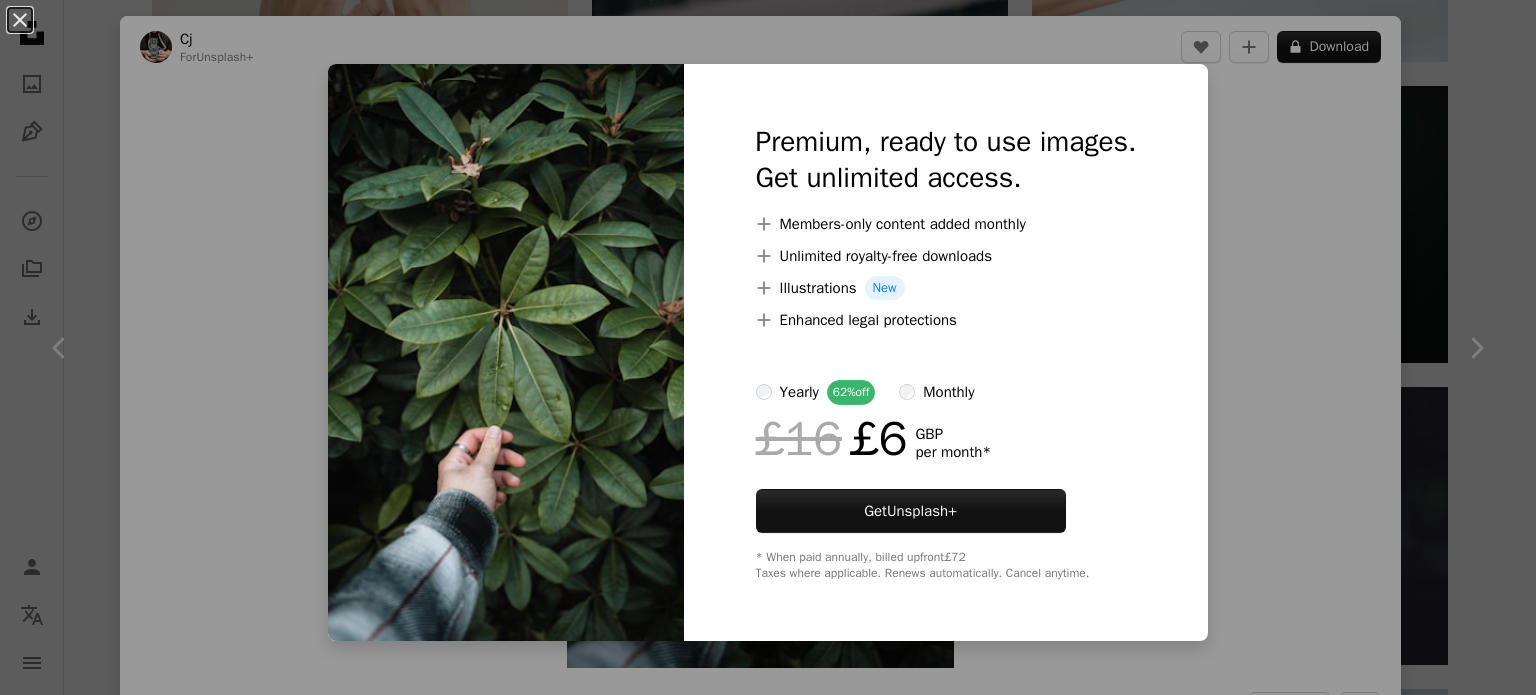 click on "An X shape Premium, ready to use images. Get unlimited access. A plus sign Members-only content added monthly A plus sign Unlimited royalty-free downloads A plus sign Illustrations  New A plus sign Enhanced legal protections yearly 62%  off monthly £16   £6 GBP per month * Get  Unsplash+ * When paid annually, billed upfront  £72 Taxes where applicable. Renews automatically. Cancel anytime." at bounding box center [768, 347] 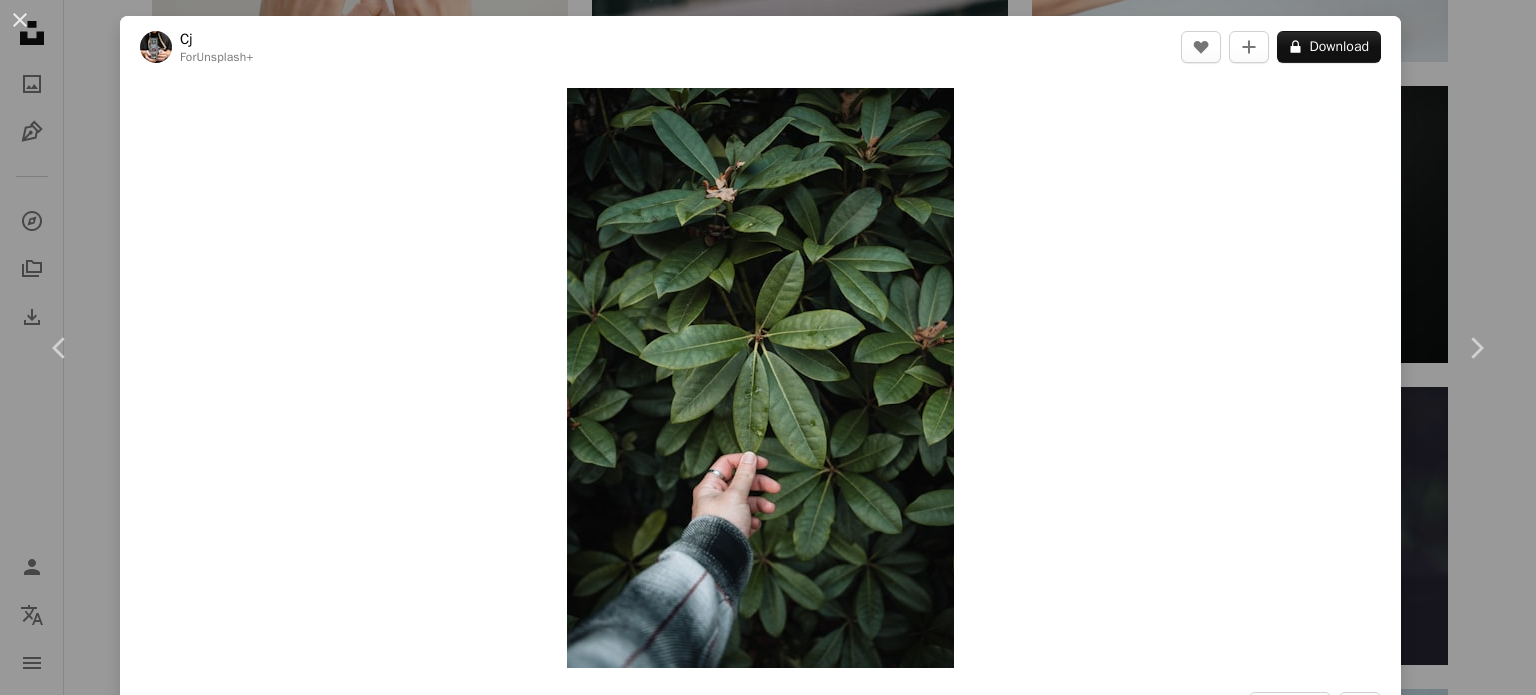 click on "An X shape Chevron left Chevron right Cj For  Unsplash+ A heart A plus sign A lock Download Zoom in Featured in Photos A forward-right arrow Share More Actions Calendar outlined Published on  [DATE] Safety Licensed under the  Unsplash+ License green plant hand leaves plants park hope wallpapers backgrounds autumn leaves eco green plants plant background reach hand reaching save earth reach out Backgrounds Related images Plus sign for Unsplash+ A heart A plus sign [PERSON_NAME] For  Unsplash+ A lock Download Plus sign for Unsplash+ A heart A plus sign [PERSON_NAME] For  Unsplash+ A lock Download Plus sign for Unsplash+ A heart A plus sign Curated Lifestyle For  Unsplash+ A lock Download Plus sign for Unsplash+ A heart A plus sign [PERSON_NAME] For  Unsplash+ A lock Download Plus sign for Unsplash+ A heart A plus sign Curated Lifestyle For  Unsplash+ A lock Download Plus sign for Unsplash+ A heart A plus sign [PERSON_NAME] For  Unsplash+ A lock Download Plus sign for Unsplash+ A heart A plus sign For  Unsplash+" at bounding box center [768, 347] 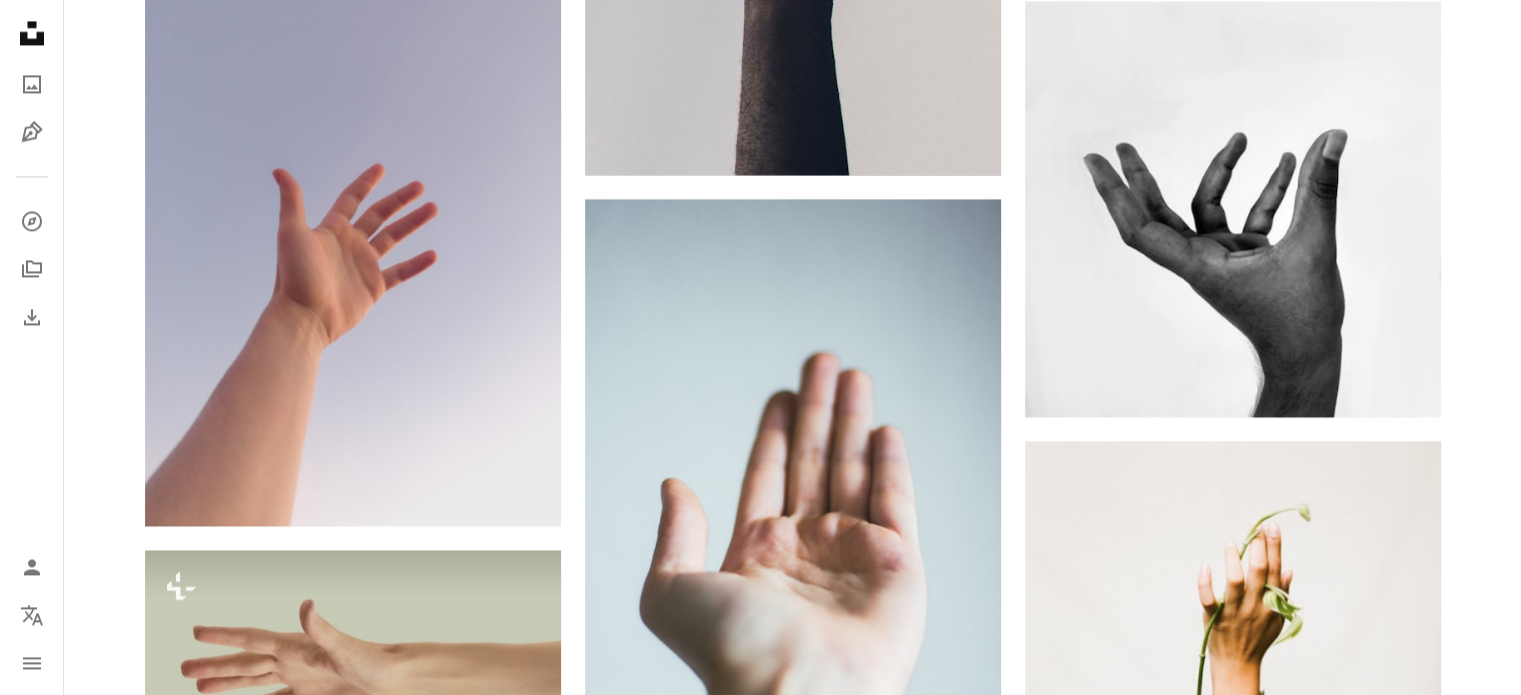 scroll, scrollTop: 11400, scrollLeft: 0, axis: vertical 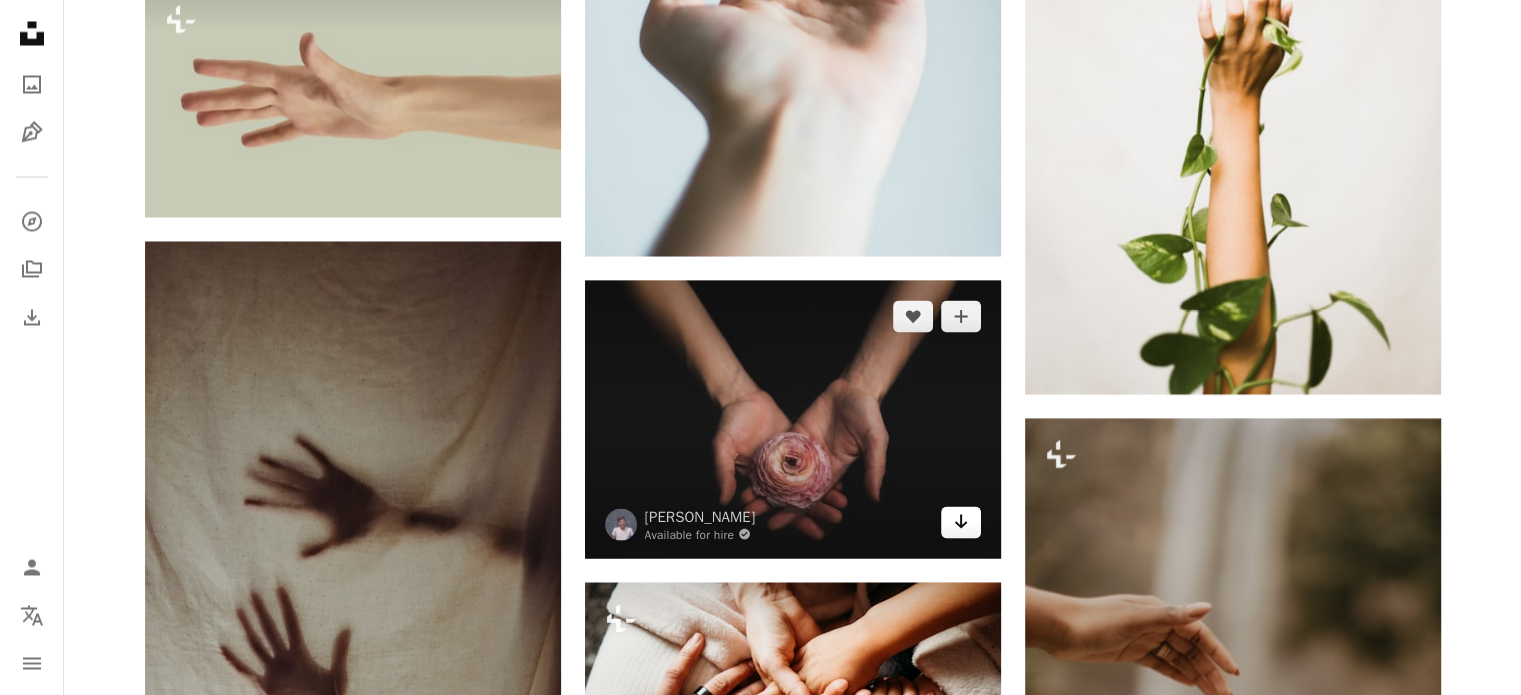 click on "Arrow pointing down" 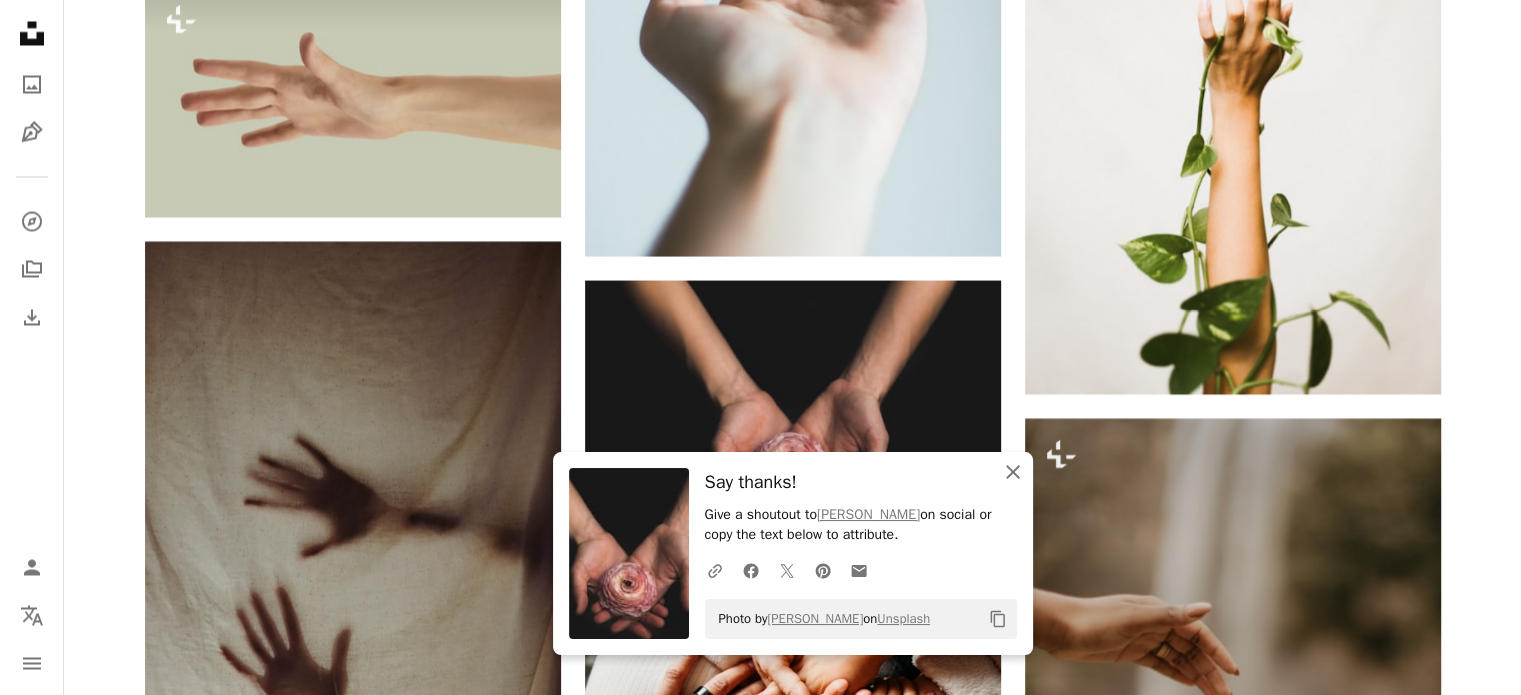 click on "An X shape" 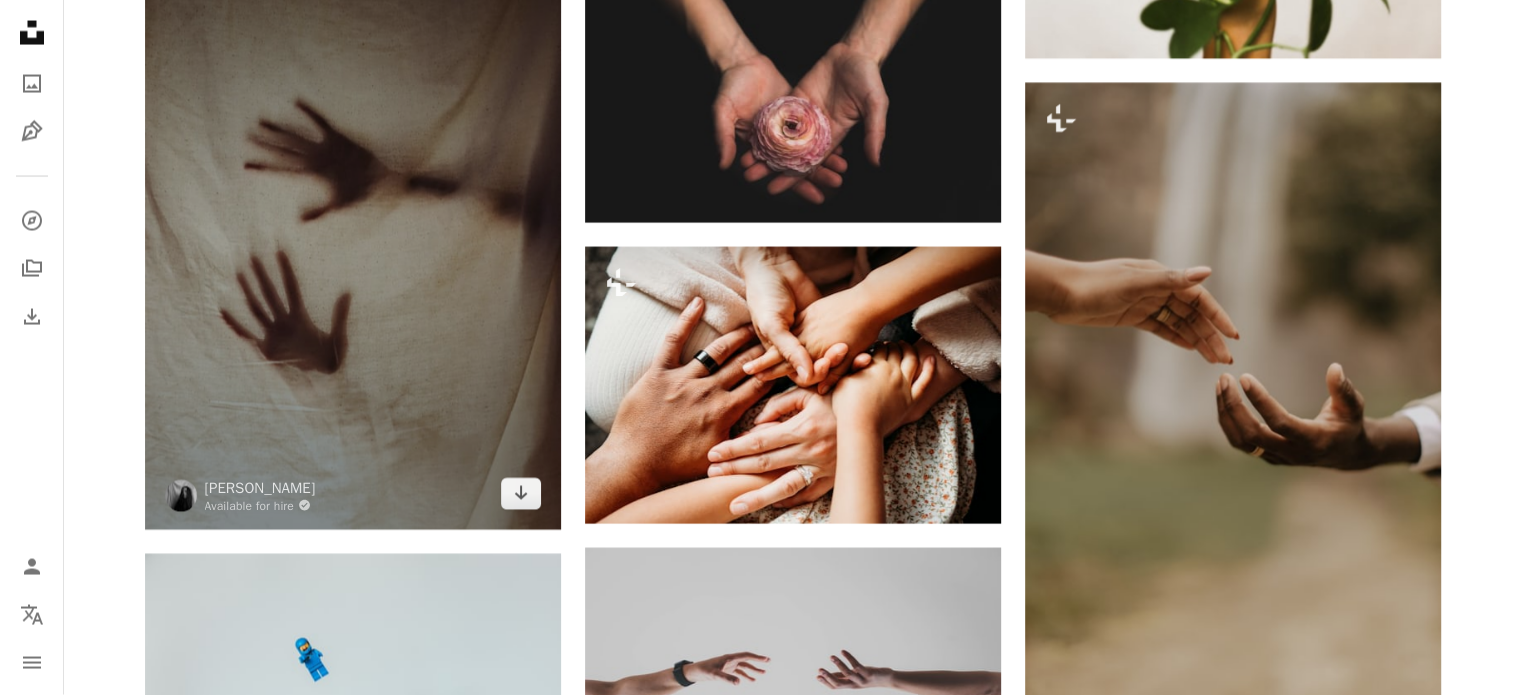 scroll, scrollTop: 11700, scrollLeft: 0, axis: vertical 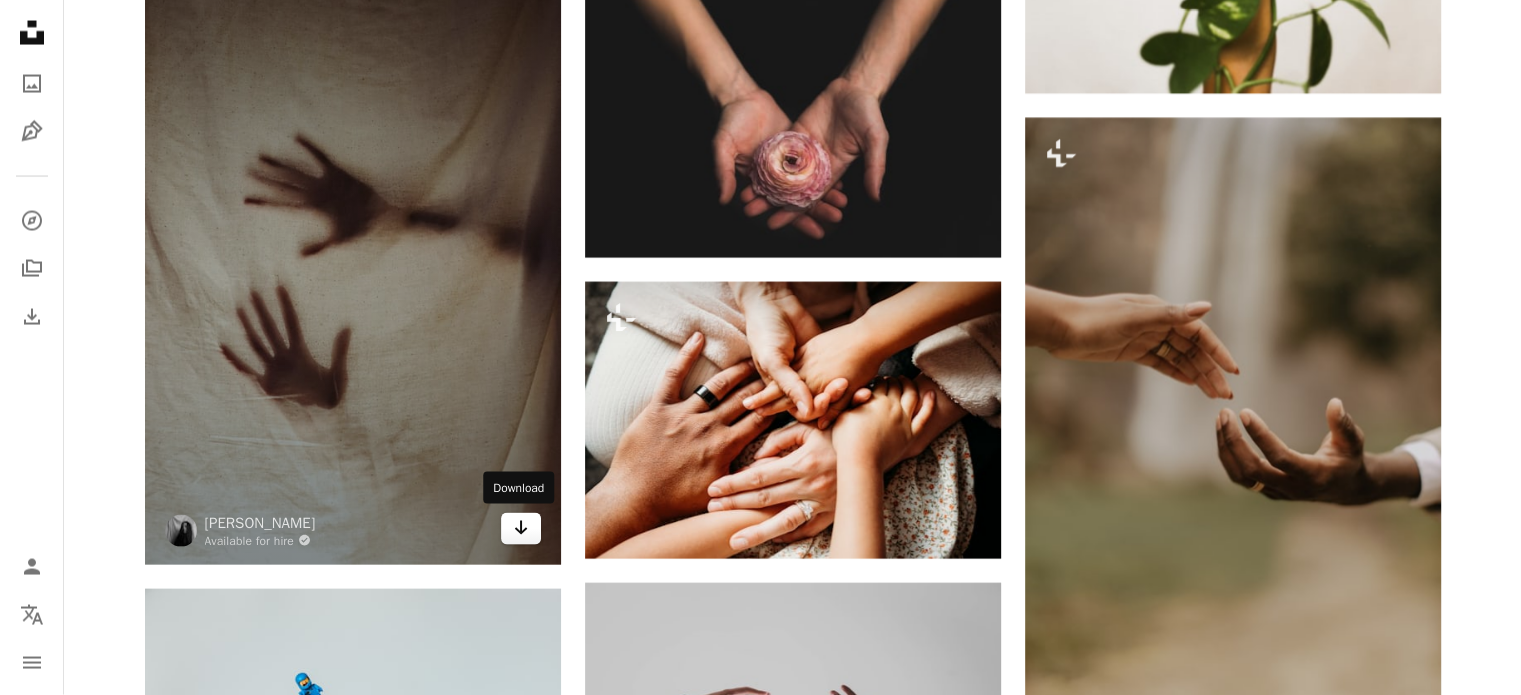 click on "Arrow pointing down" 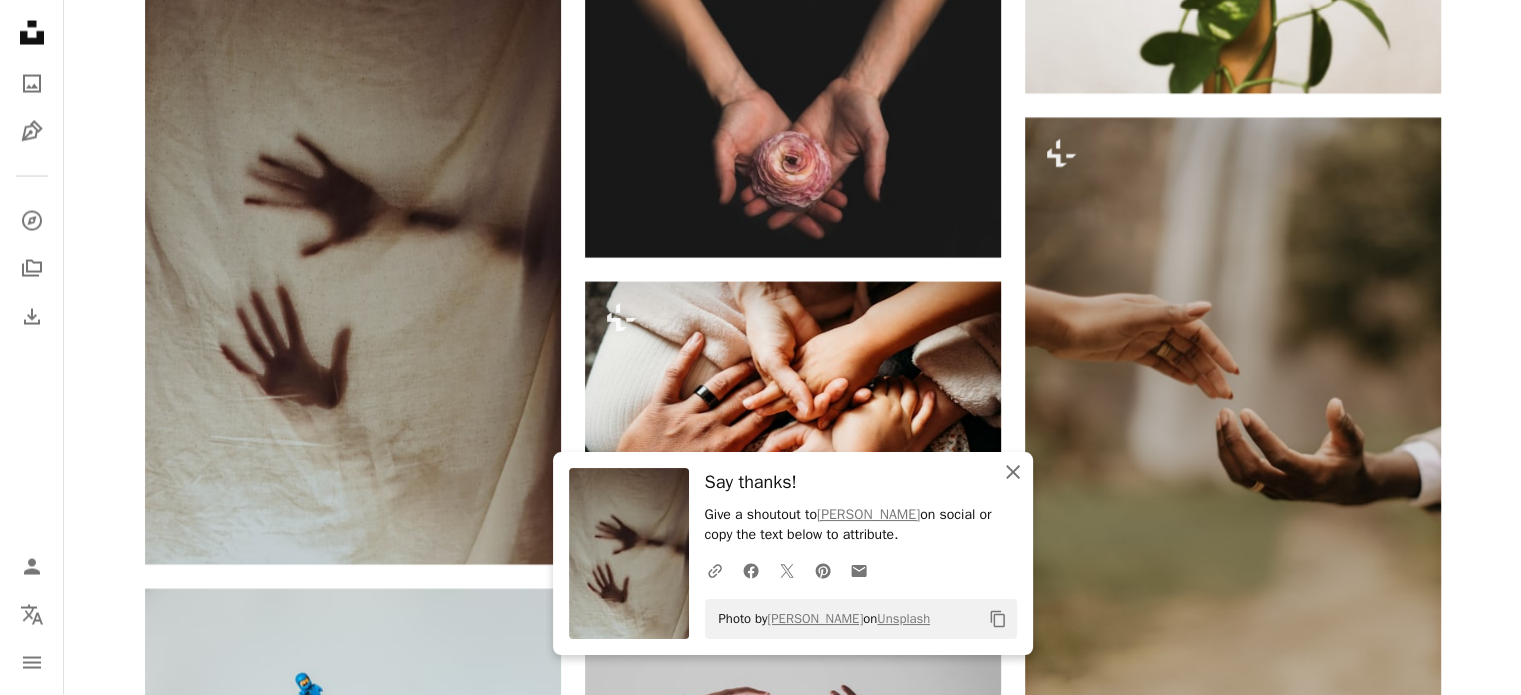 click on "An X shape" 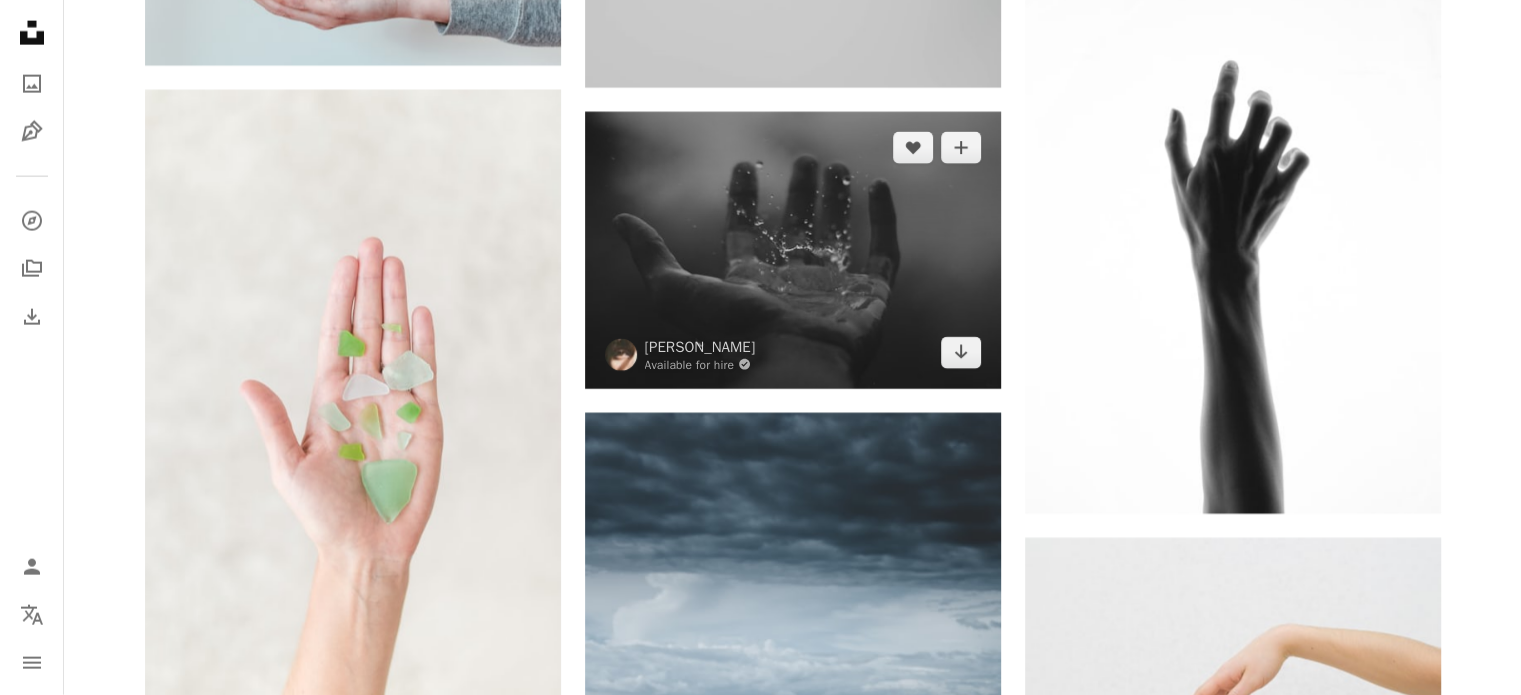 scroll, scrollTop: 12500, scrollLeft: 0, axis: vertical 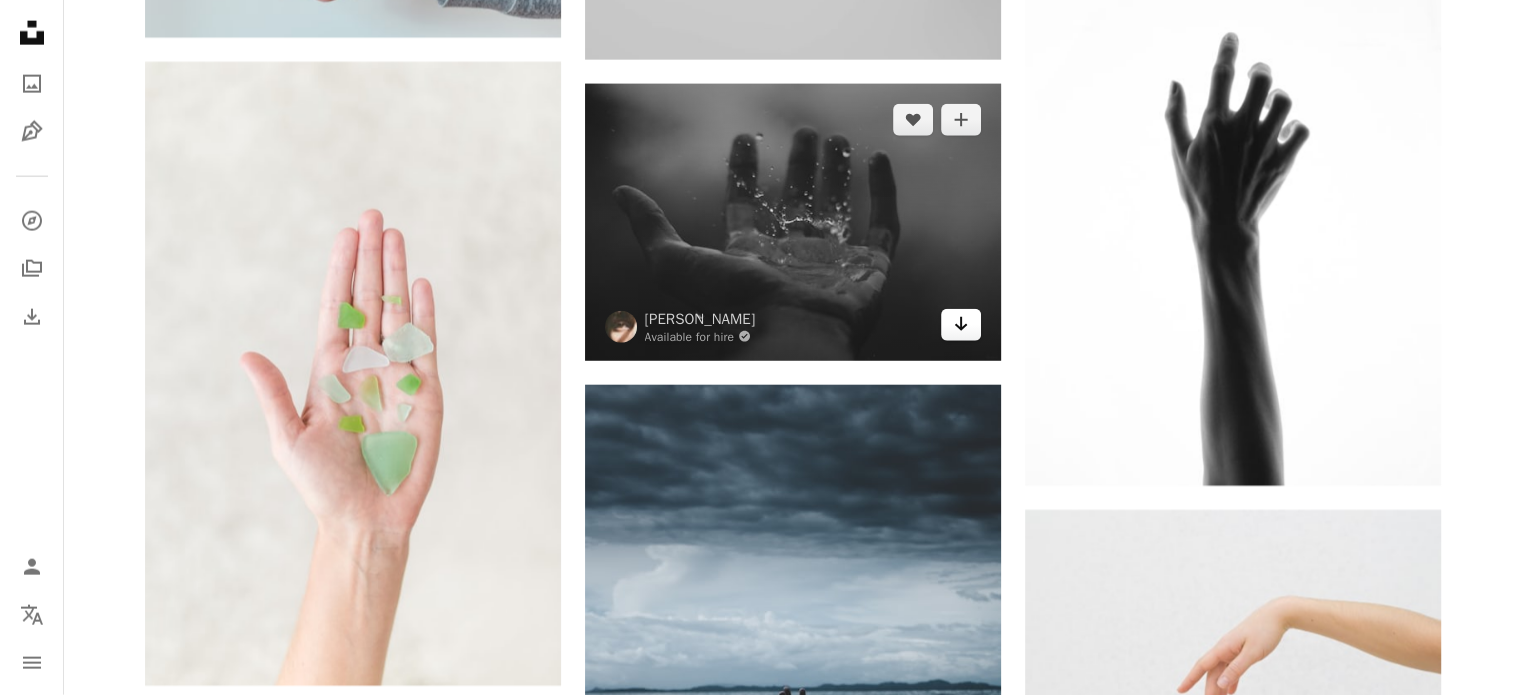 click 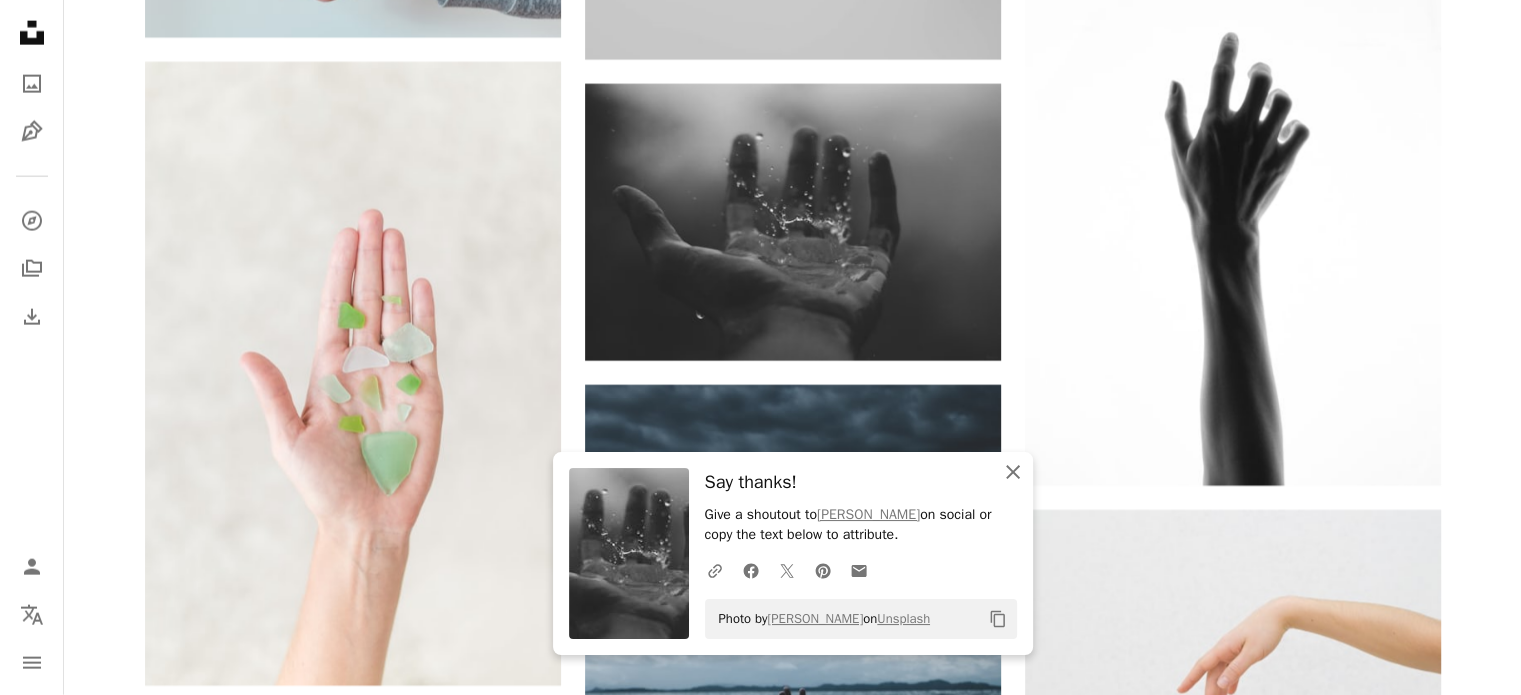click on "An X shape" 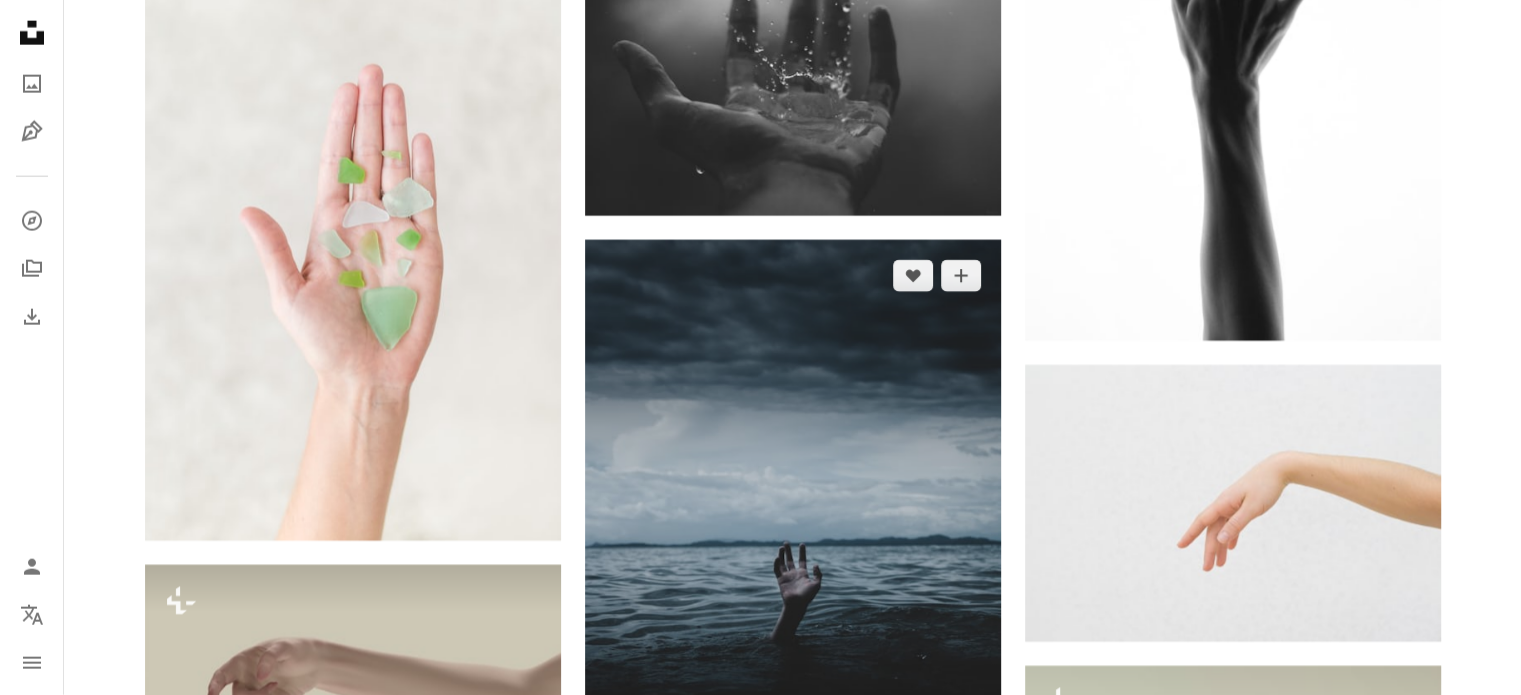 scroll, scrollTop: 12700, scrollLeft: 0, axis: vertical 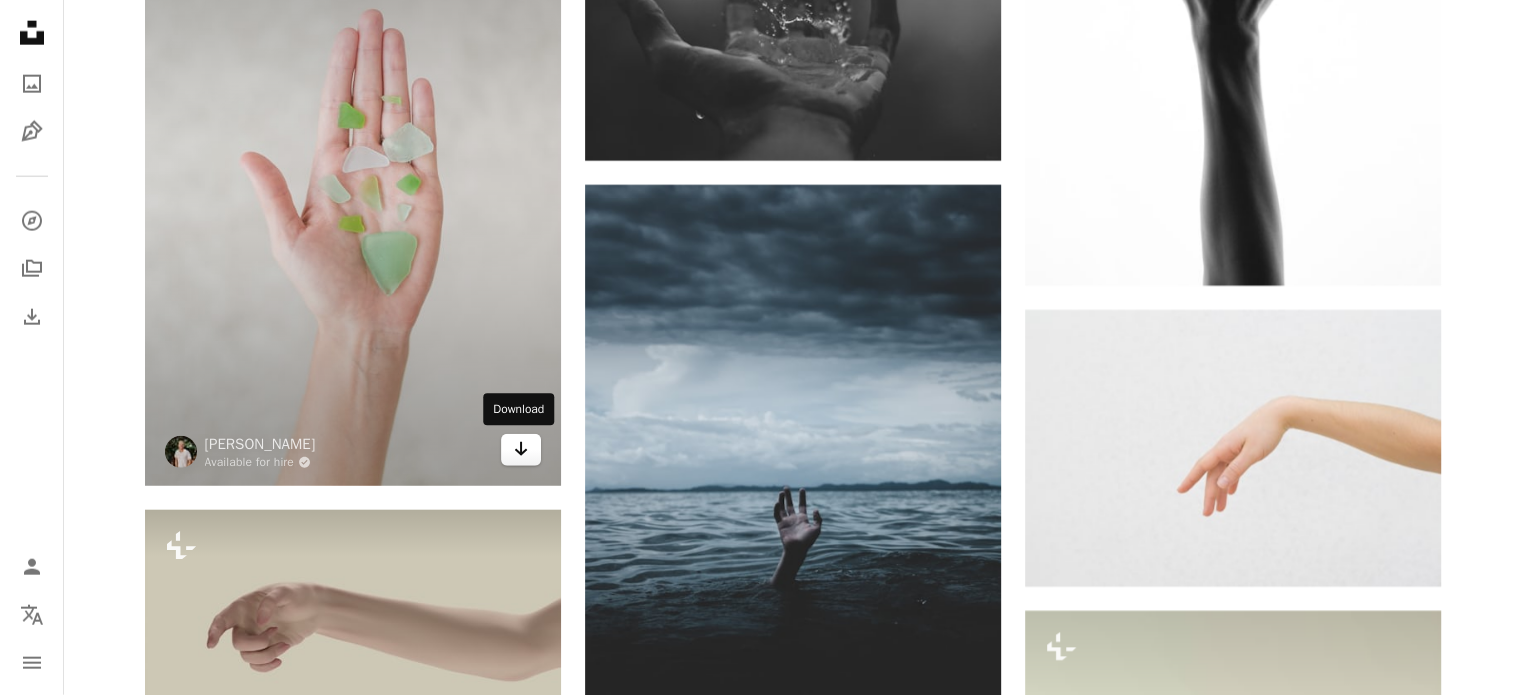 click on "Arrow pointing down" 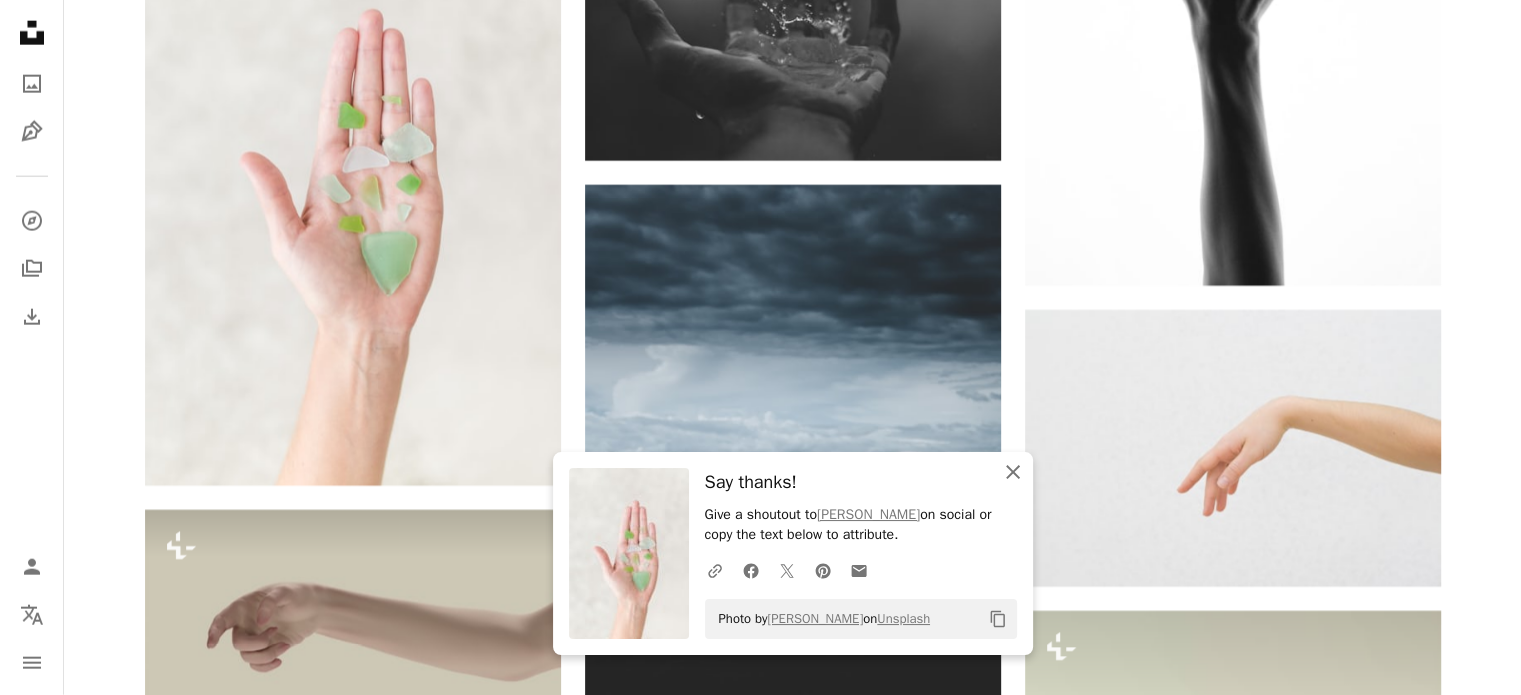 click 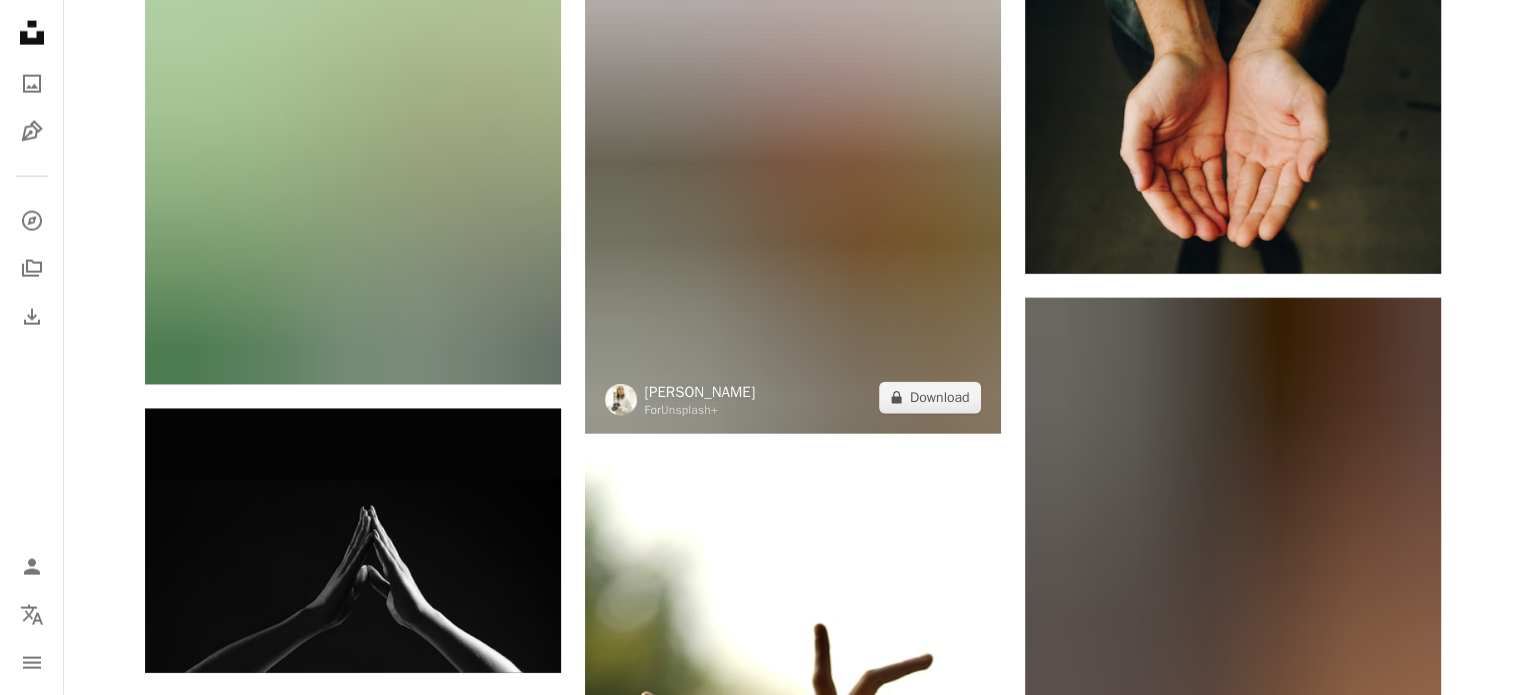 scroll, scrollTop: 19800, scrollLeft: 0, axis: vertical 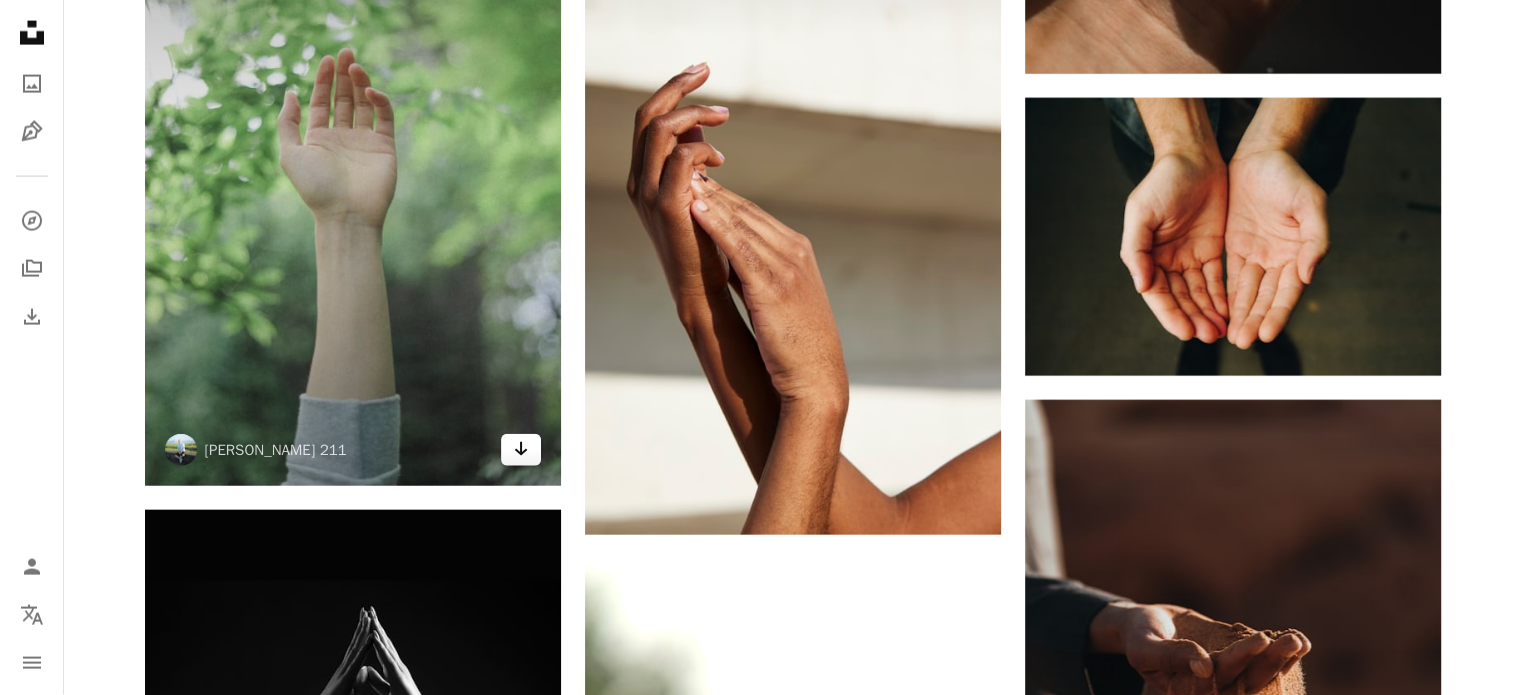 click on "Arrow pointing down" 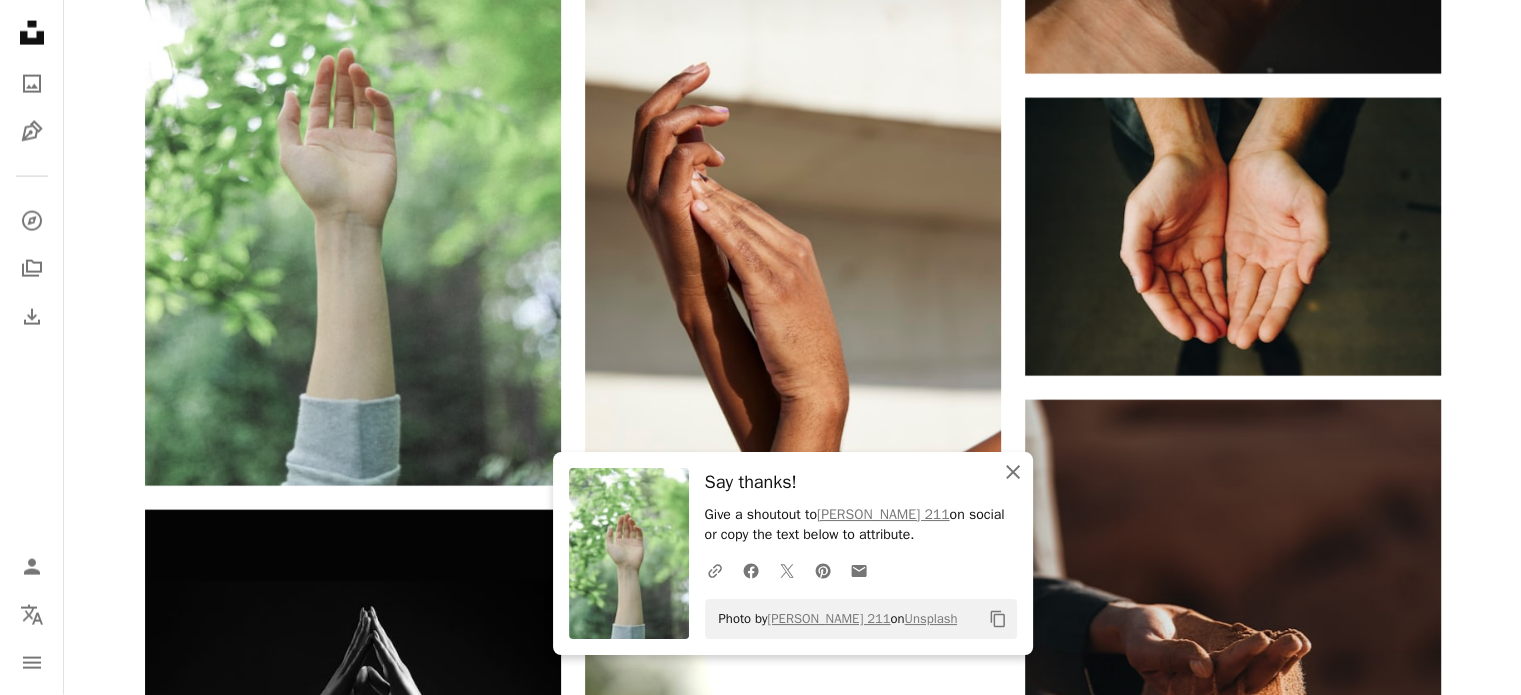 click 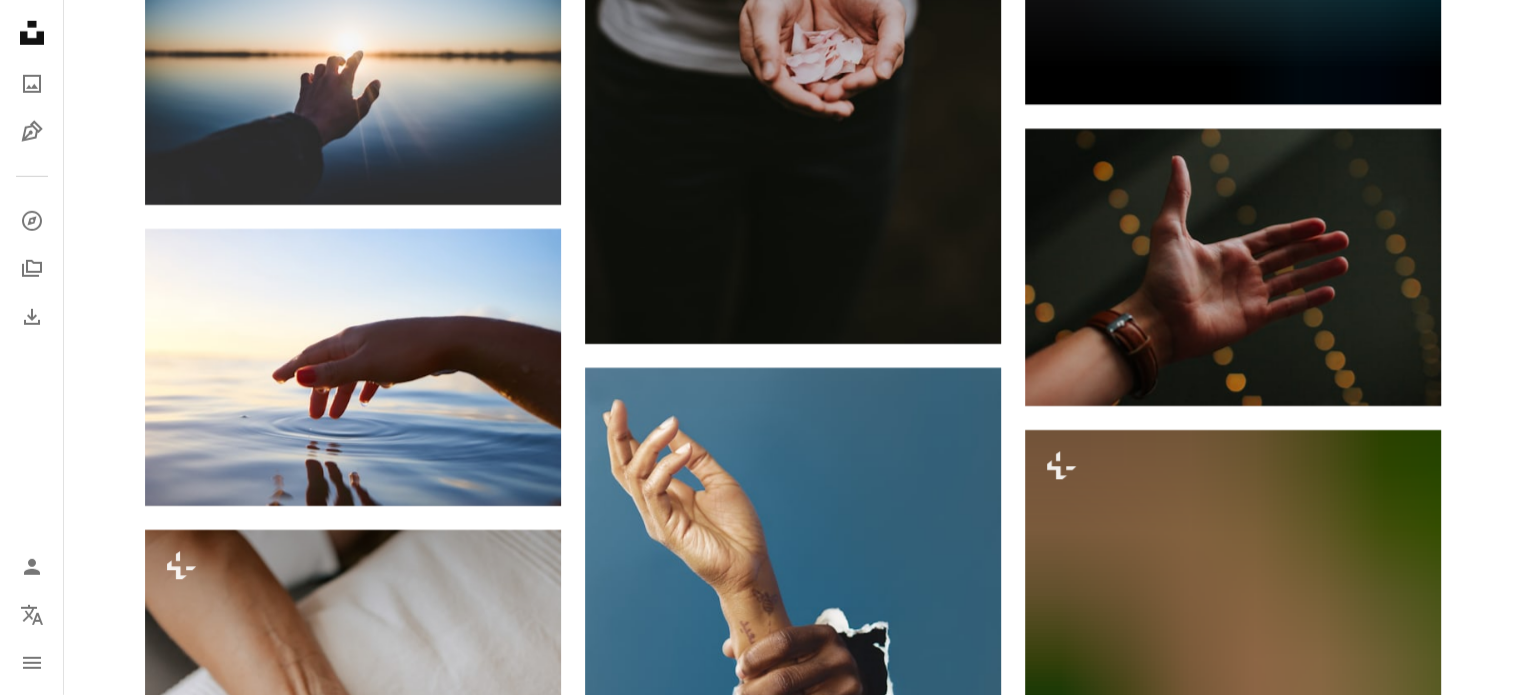 scroll, scrollTop: 21400, scrollLeft: 0, axis: vertical 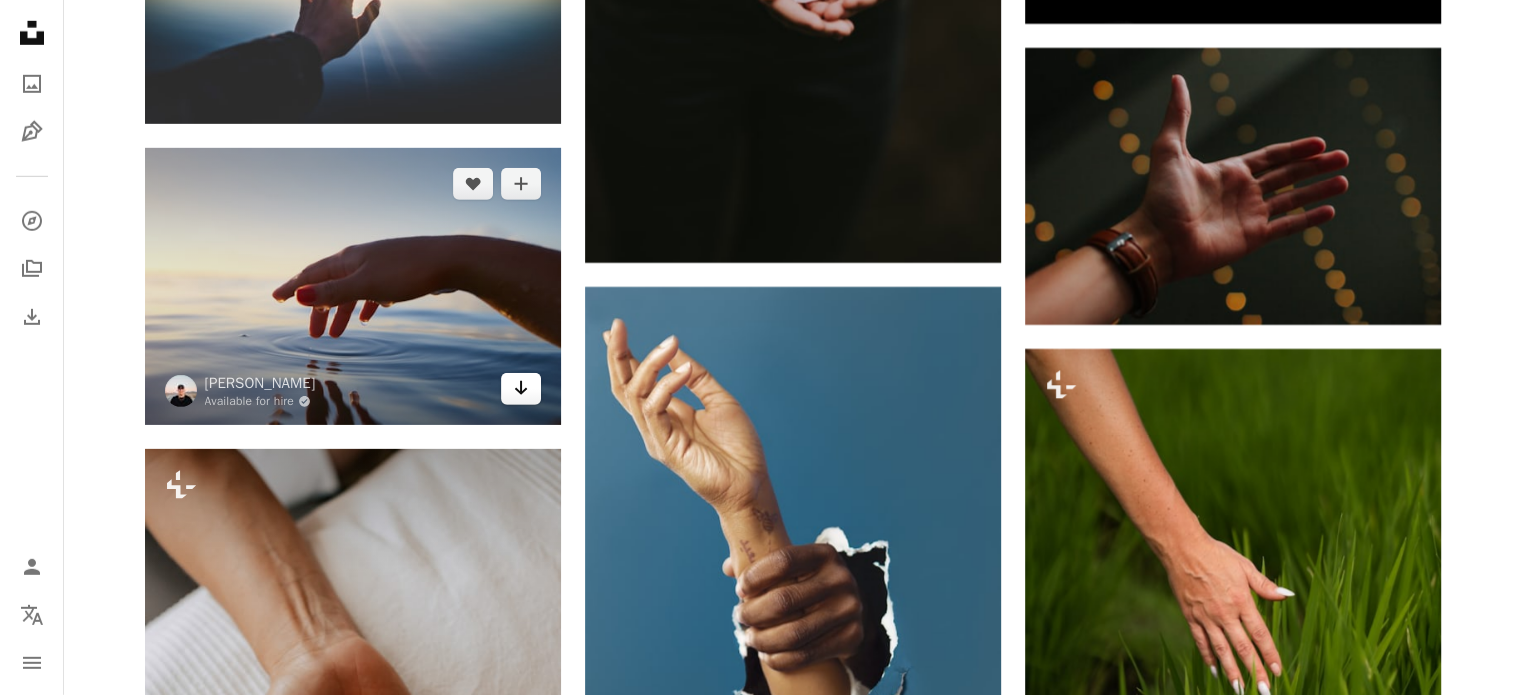 click on "Arrow pointing down" 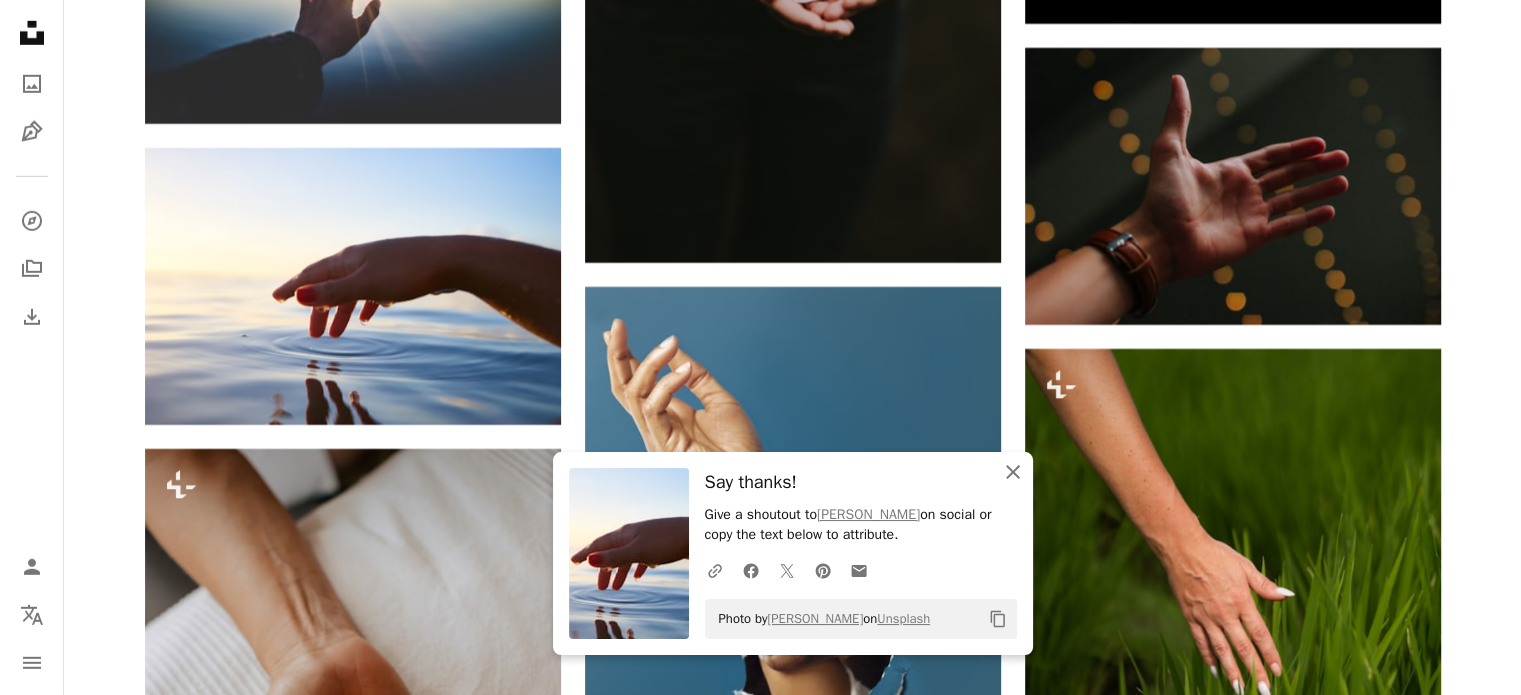 click on "An X shape" 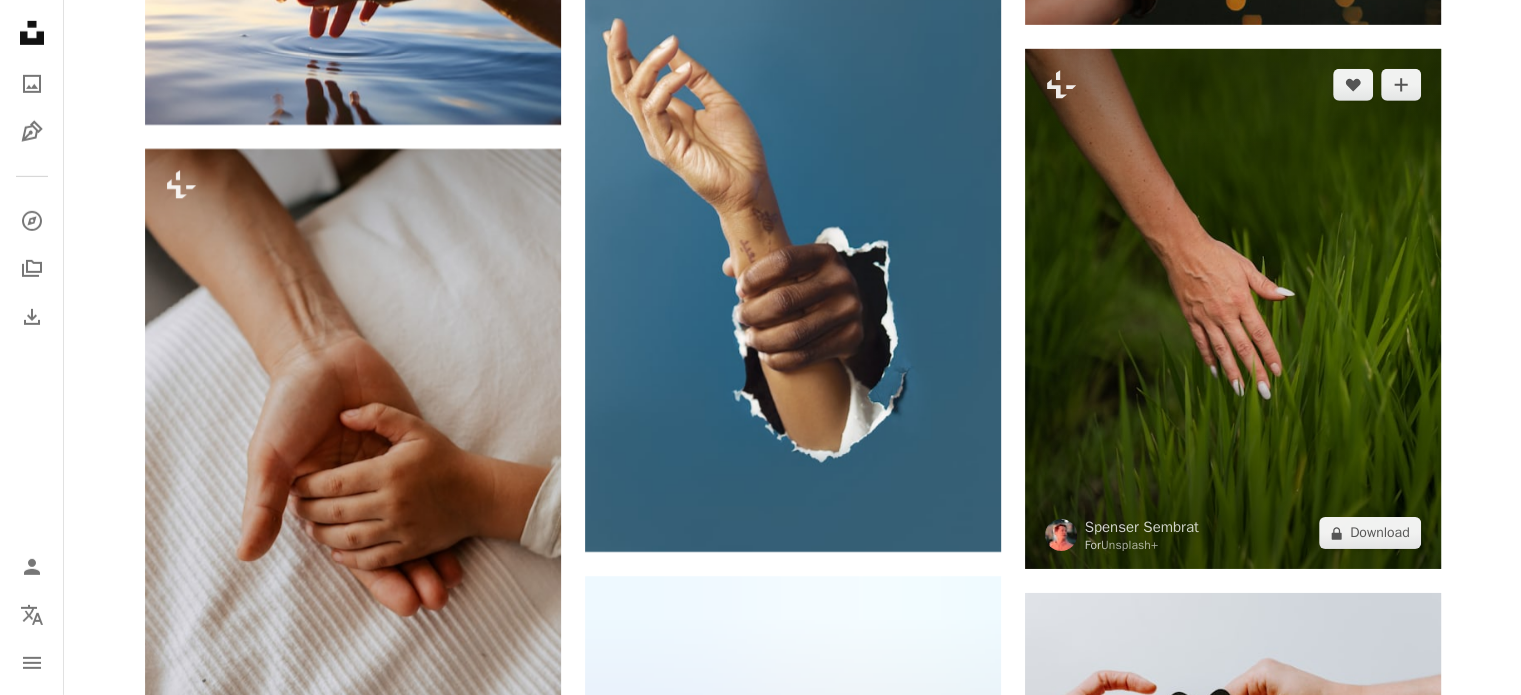 scroll, scrollTop: 21700, scrollLeft: 0, axis: vertical 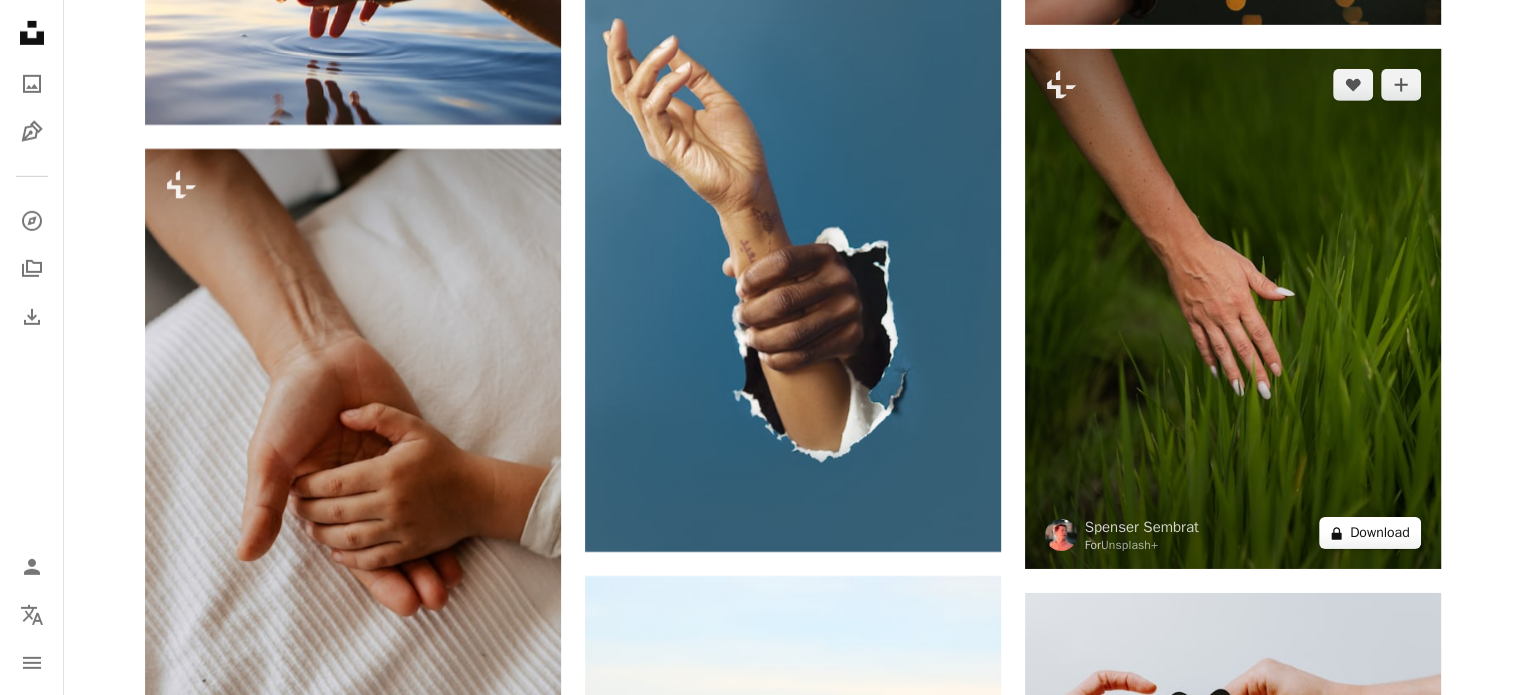 click on "A lock Download" at bounding box center [1370, 533] 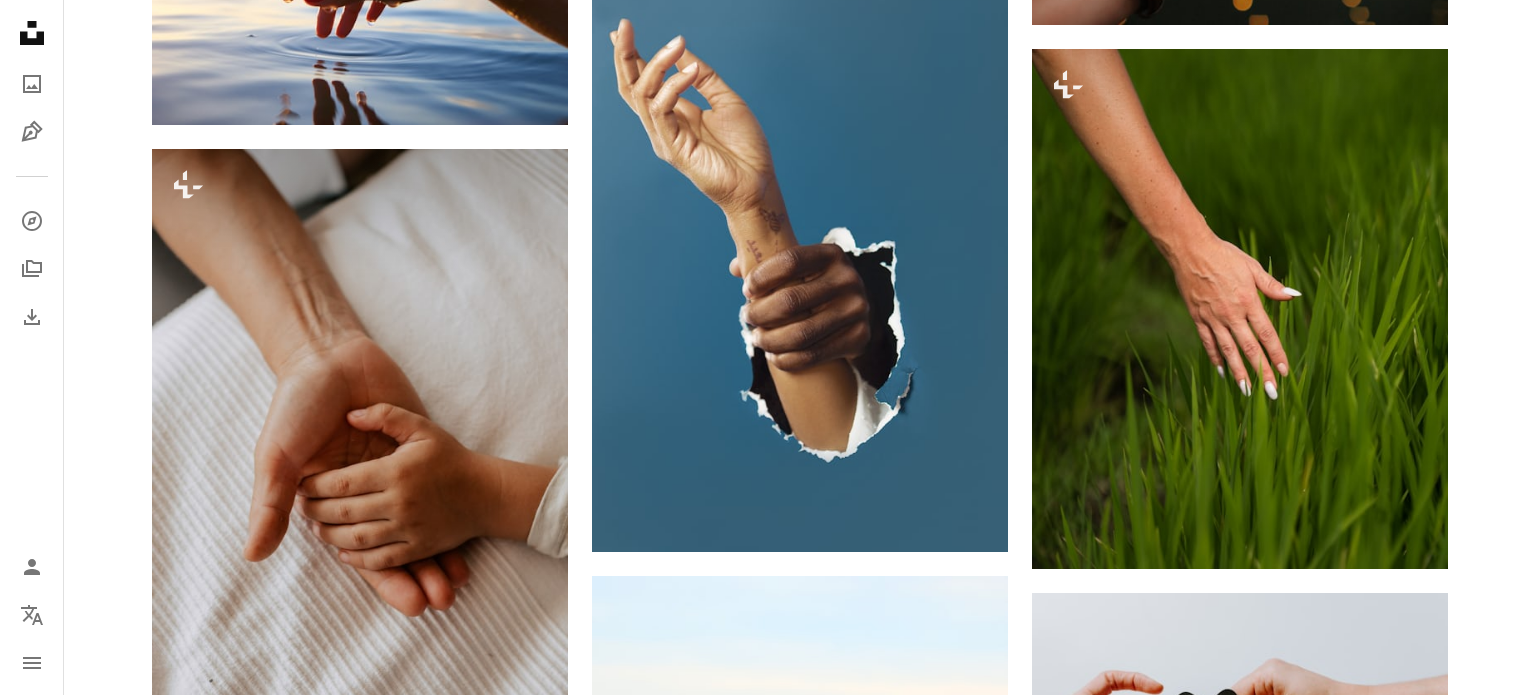 click on "An X shape Premium, ready to use images. Get unlimited access. A plus sign Members-only content added monthly A plus sign Unlimited royalty-free downloads A plus sign Illustrations  New A plus sign Enhanced legal protections yearly 62%  off monthly £16   £6 GBP per month * Get  Unsplash+ * When paid annually, billed upfront  £72 Taxes where applicable. Renews automatically. Cancel anytime." at bounding box center [768, 4724] 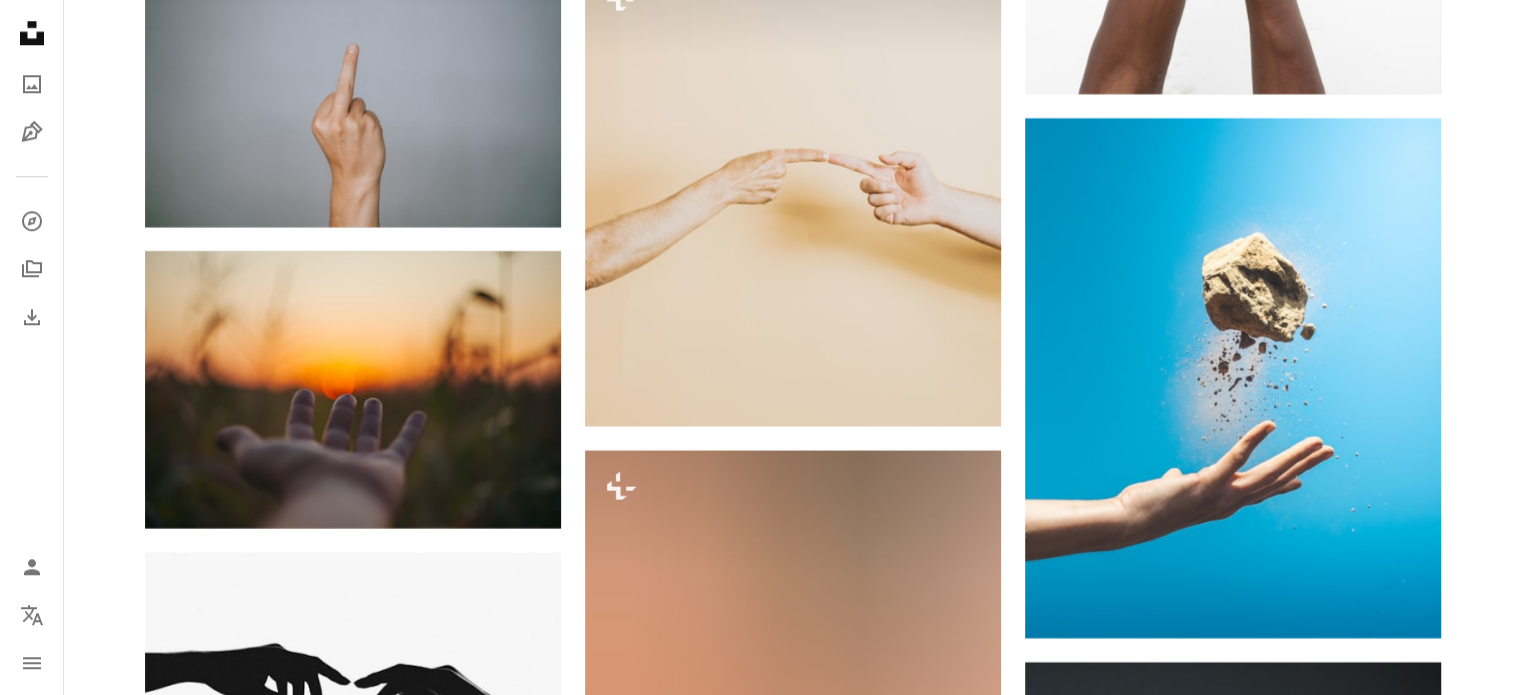 scroll, scrollTop: 24900, scrollLeft: 0, axis: vertical 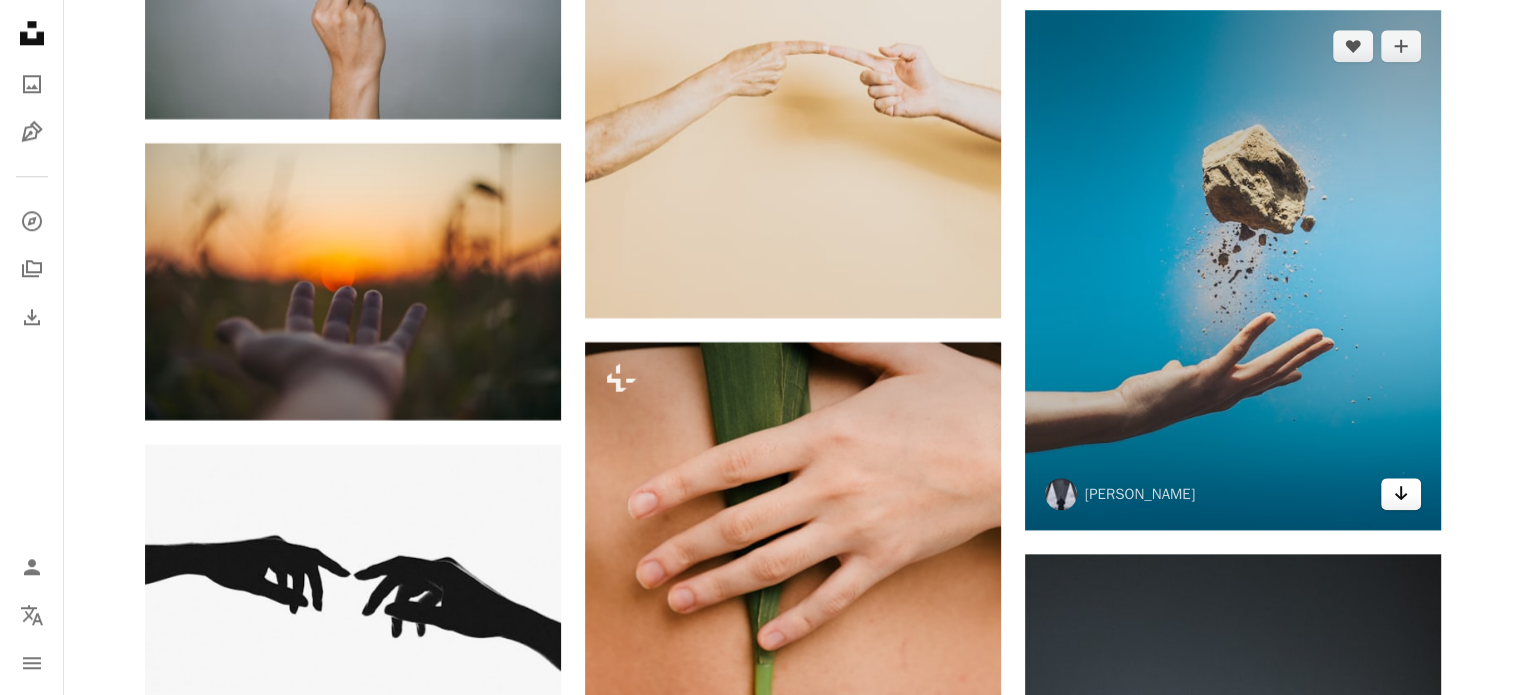 click on "Arrow pointing down" 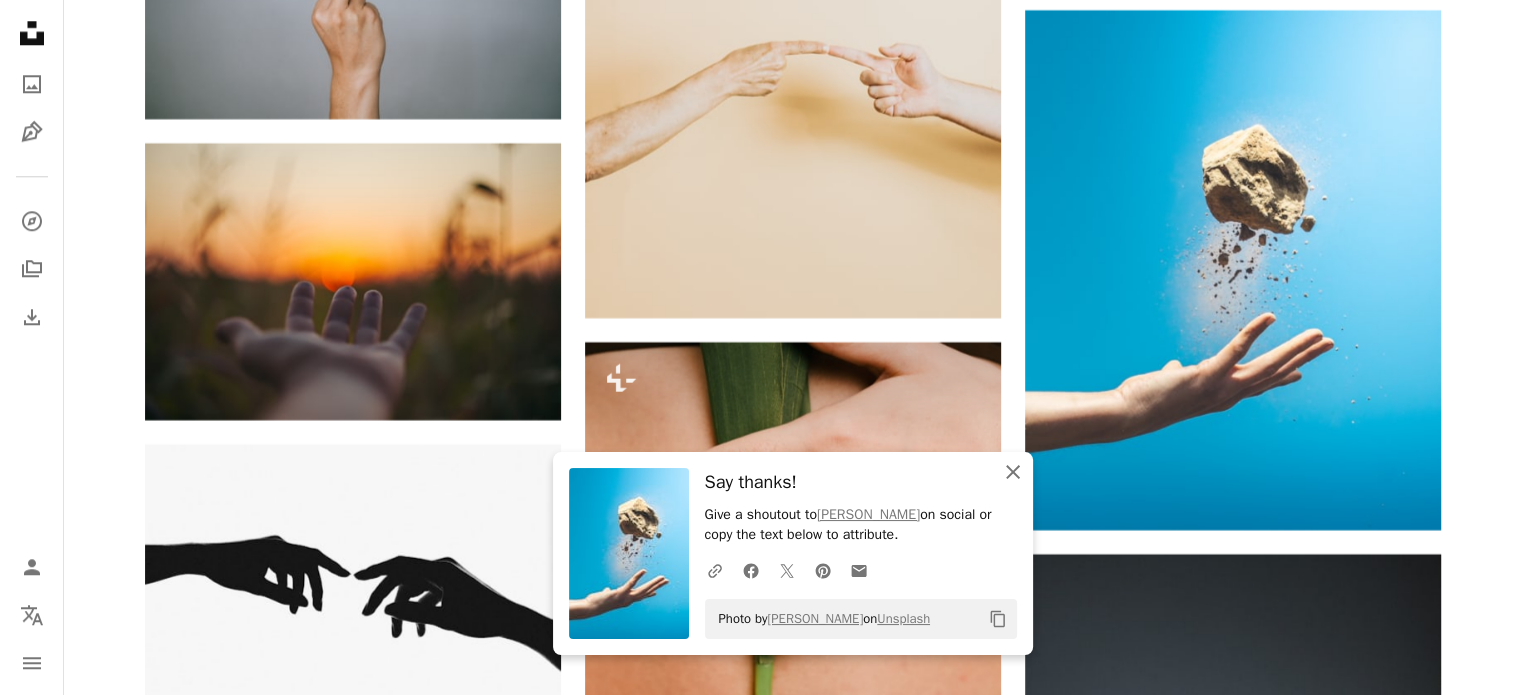 click on "An X shape" 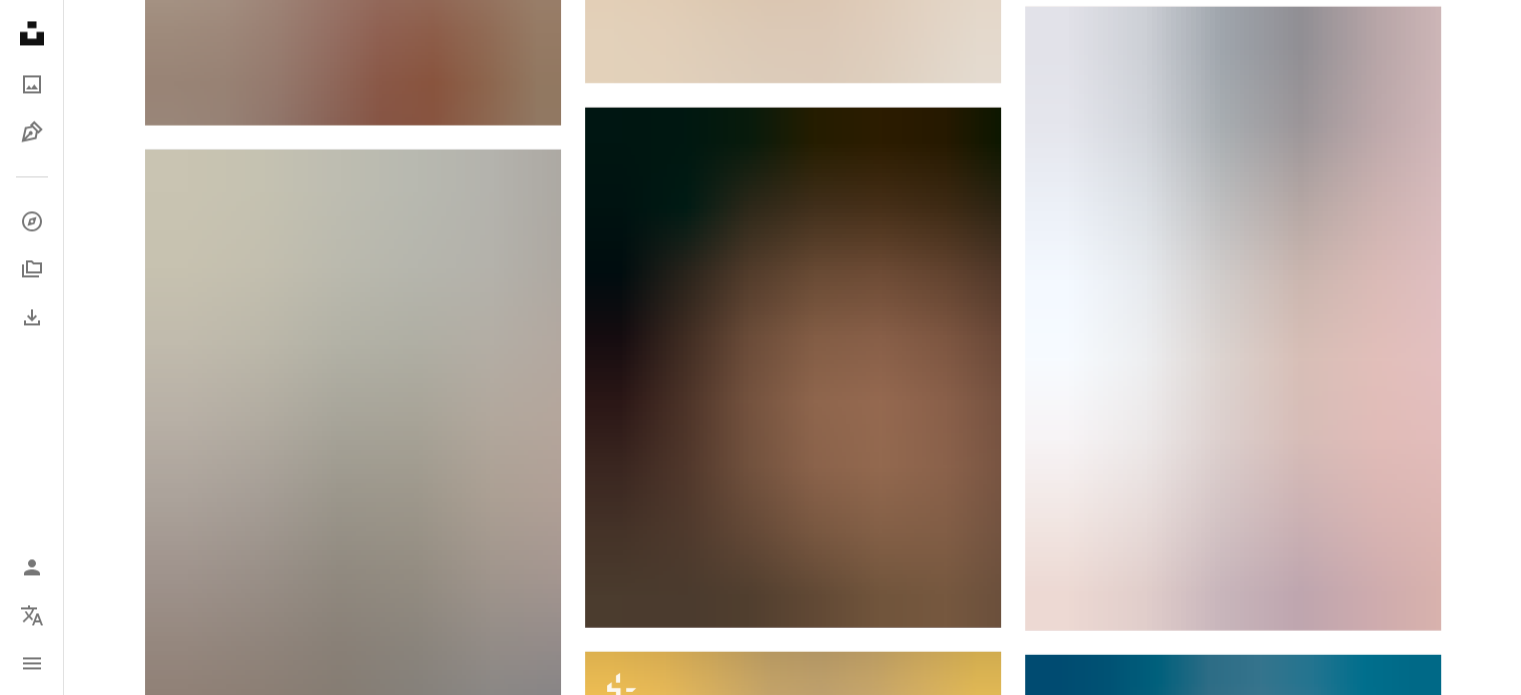 scroll, scrollTop: 26100, scrollLeft: 0, axis: vertical 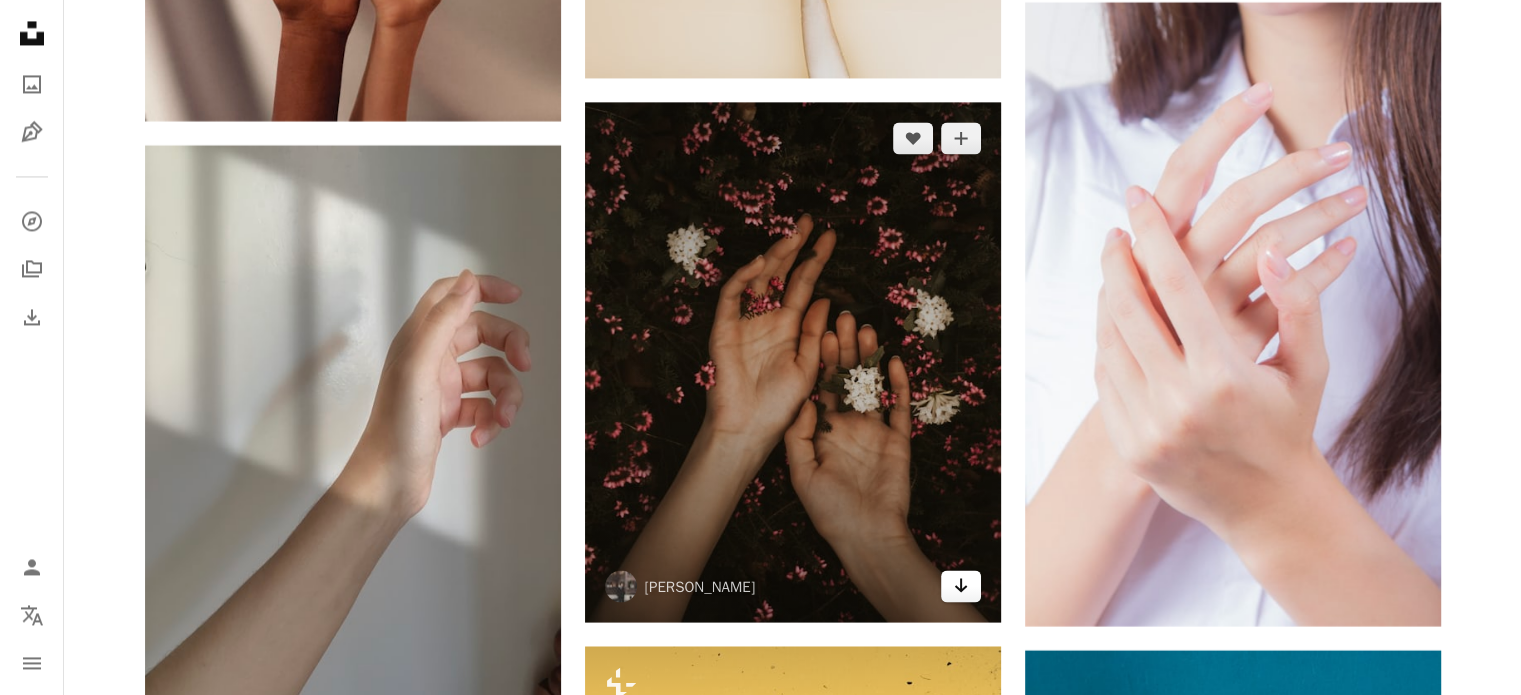 click on "Arrow pointing down" 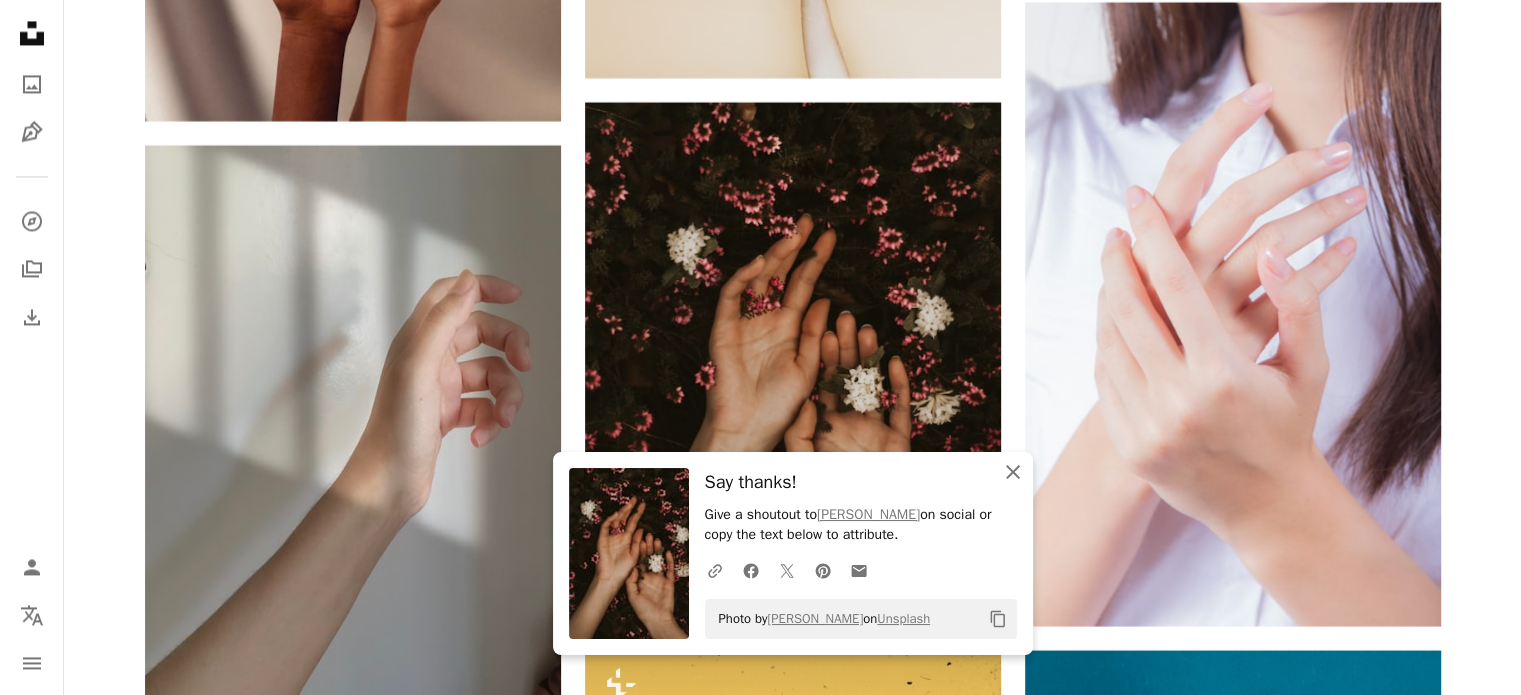 click on "An X shape" 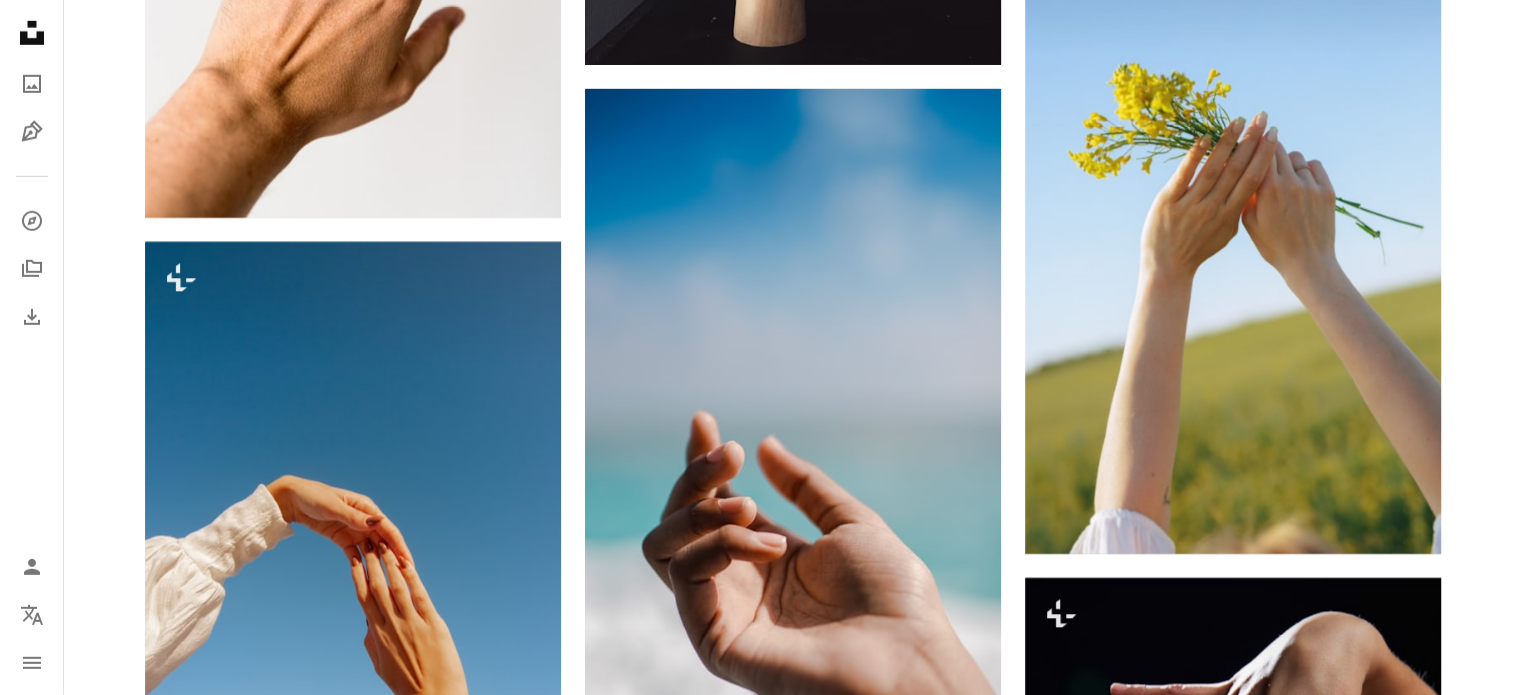 scroll, scrollTop: 28800, scrollLeft: 0, axis: vertical 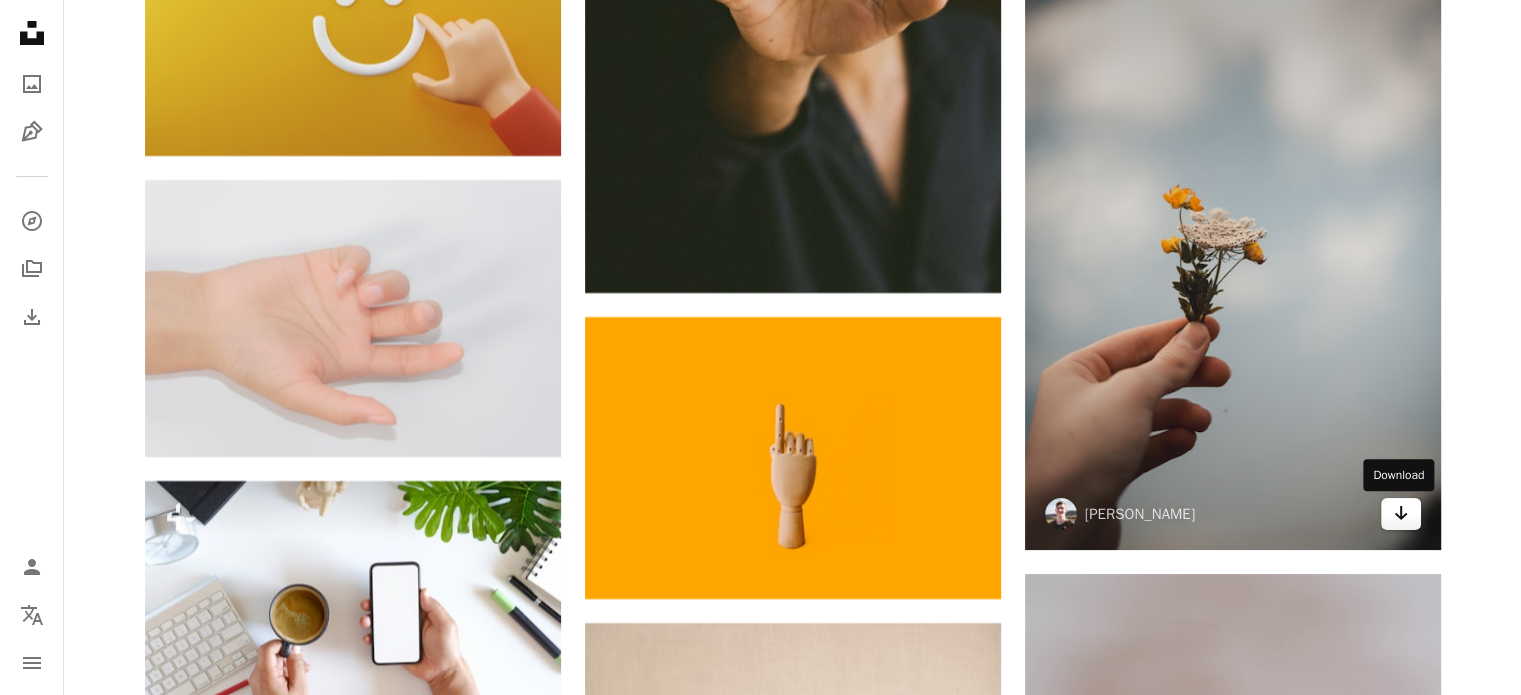 click on "Arrow pointing down" at bounding box center (1401, 514) 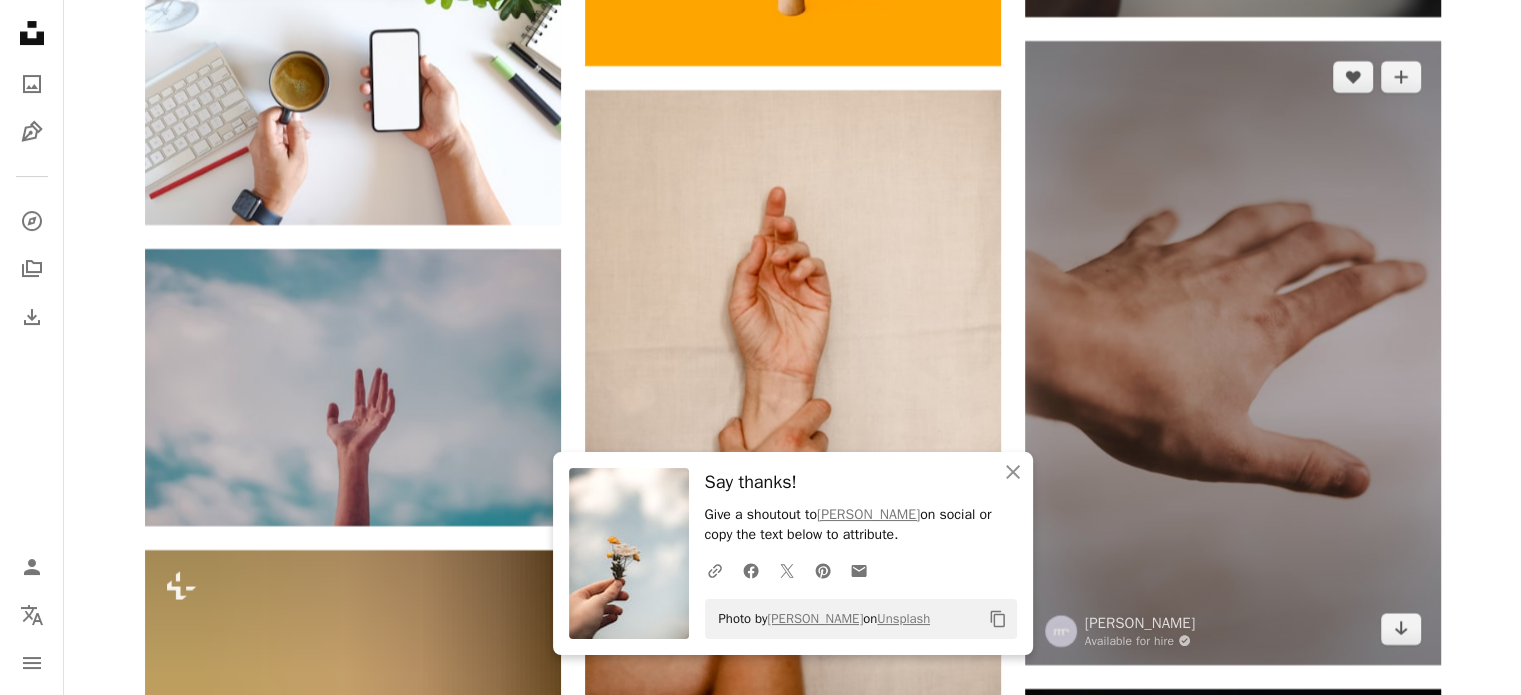 scroll, scrollTop: 31000, scrollLeft: 0, axis: vertical 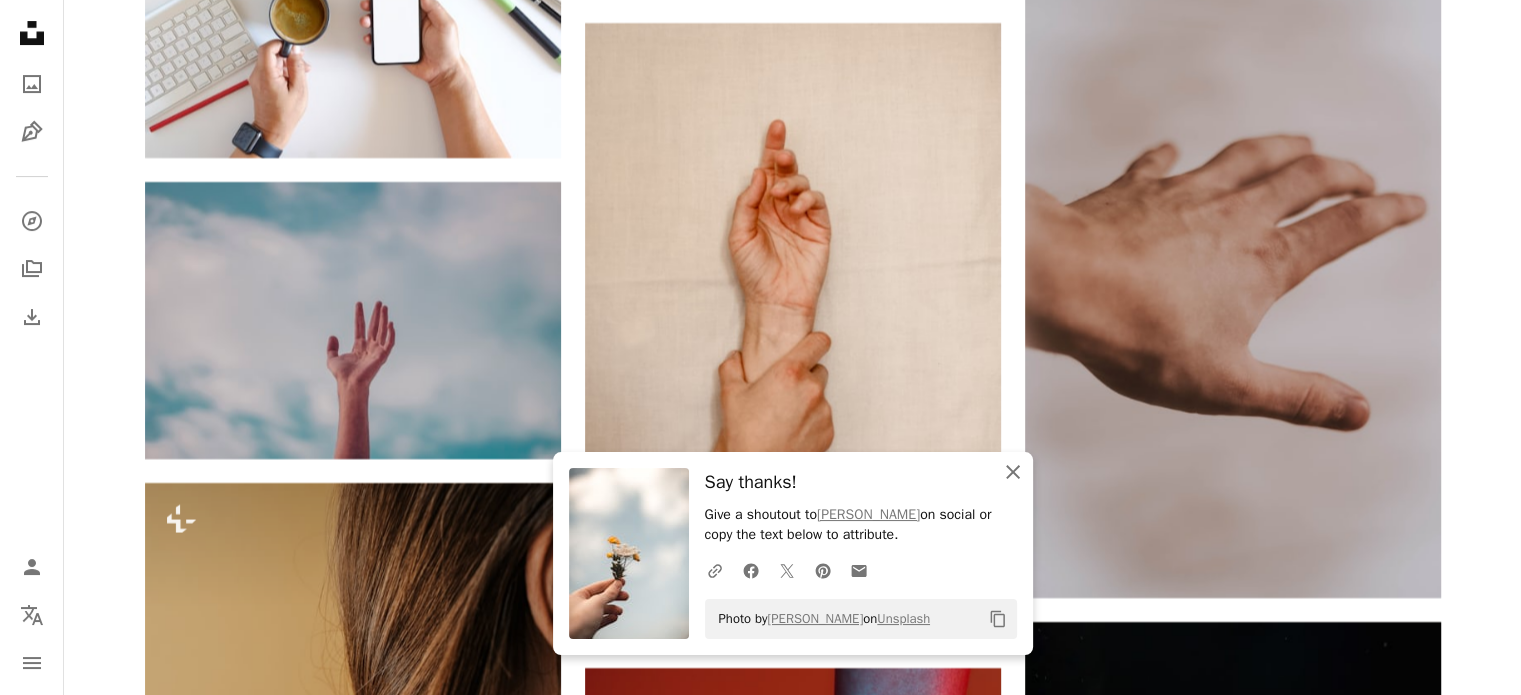 click on "An X shape" 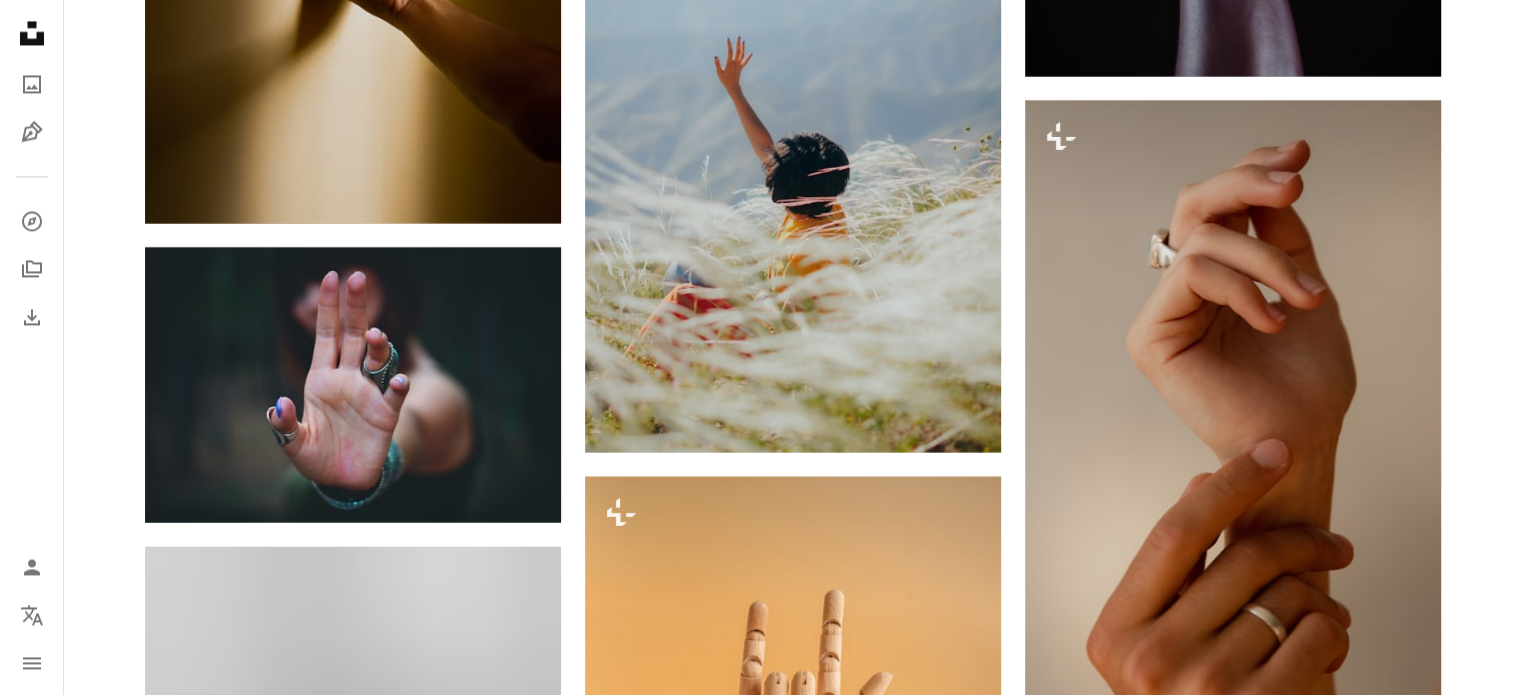 scroll, scrollTop: 33700, scrollLeft: 0, axis: vertical 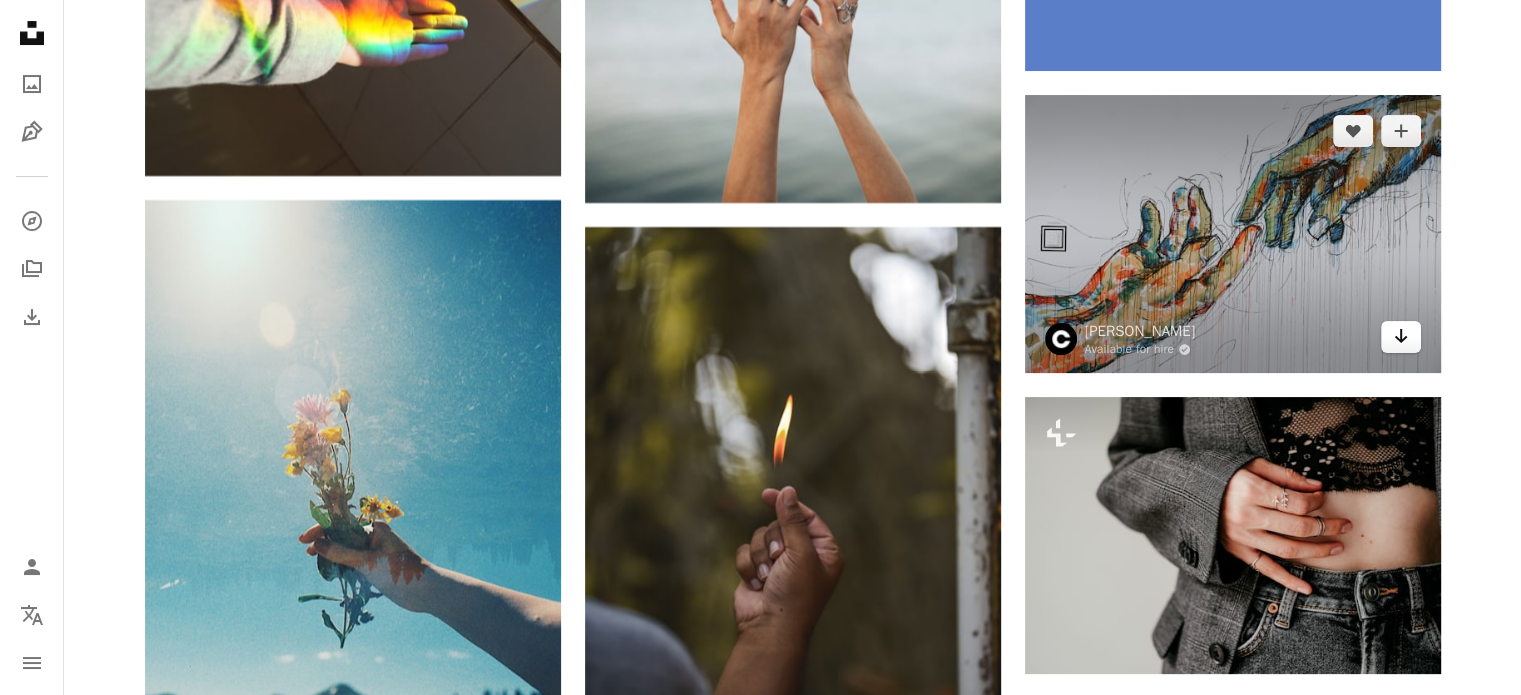 click 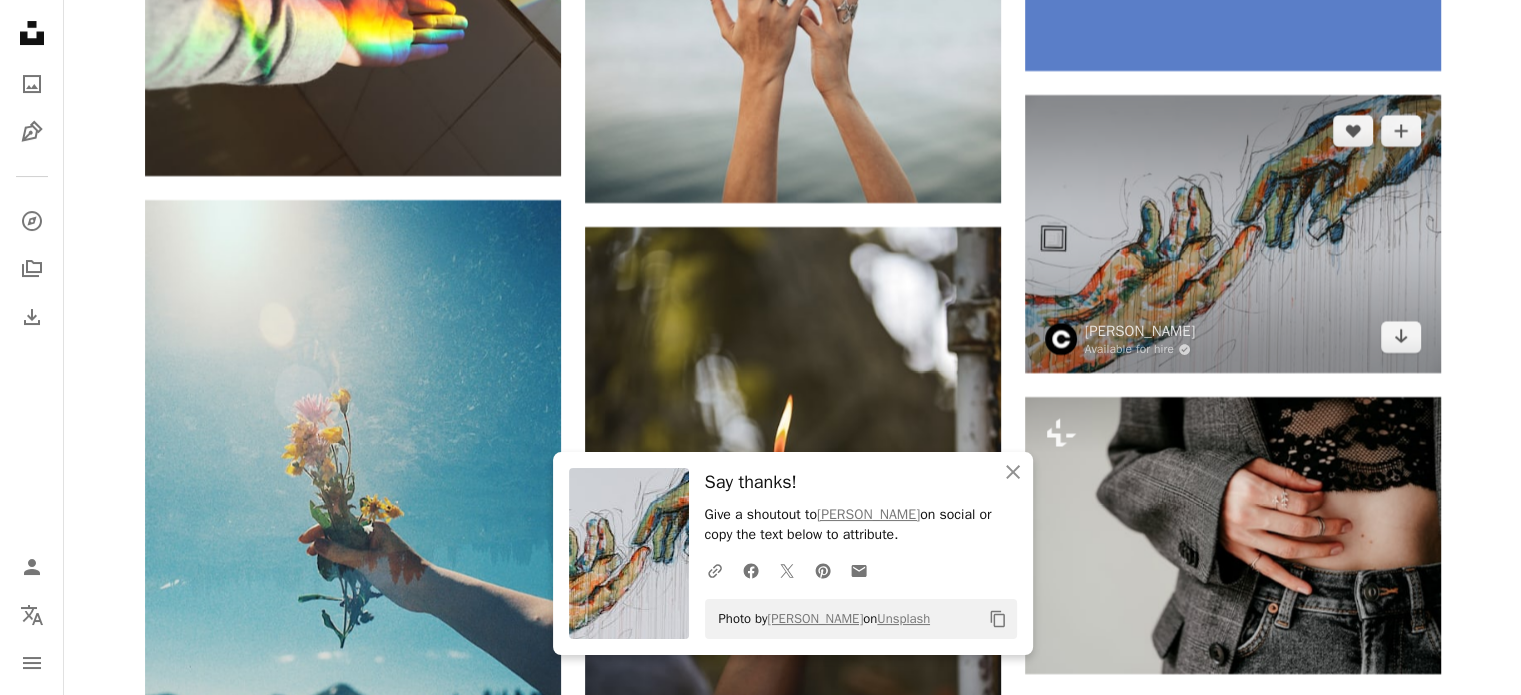 drag, startPoint x: 1294, startPoint y: 248, endPoint x: 1079, endPoint y: 227, distance: 216.02315 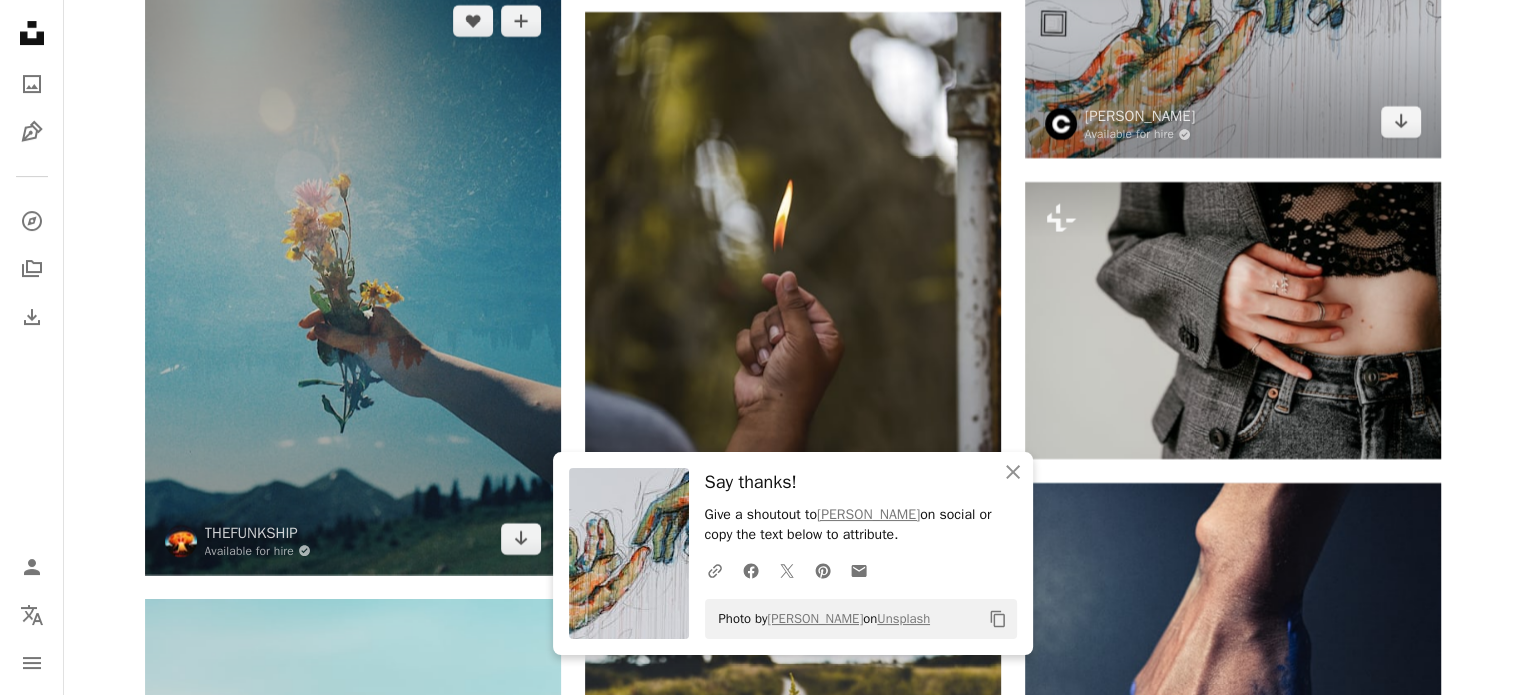 scroll, scrollTop: 38700, scrollLeft: 0, axis: vertical 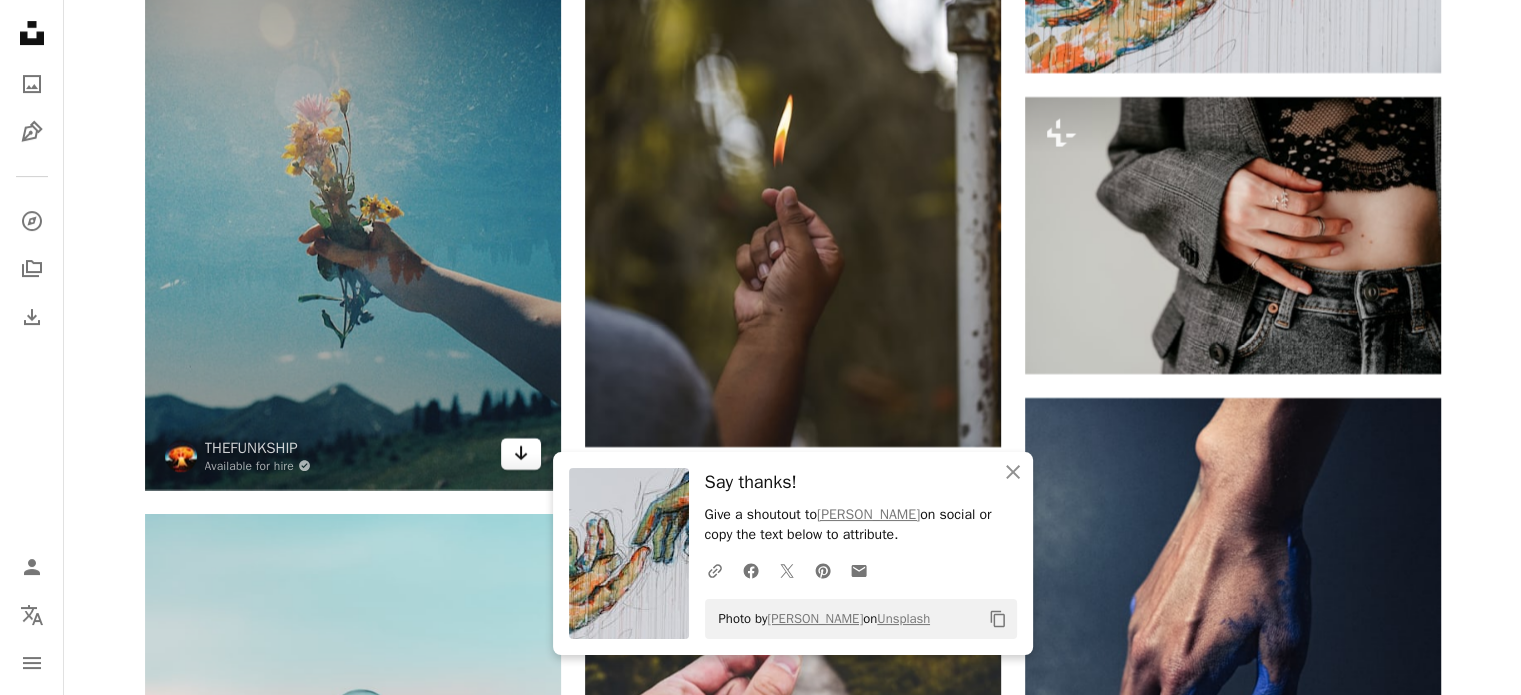 click on "Arrow pointing down" at bounding box center [521, 454] 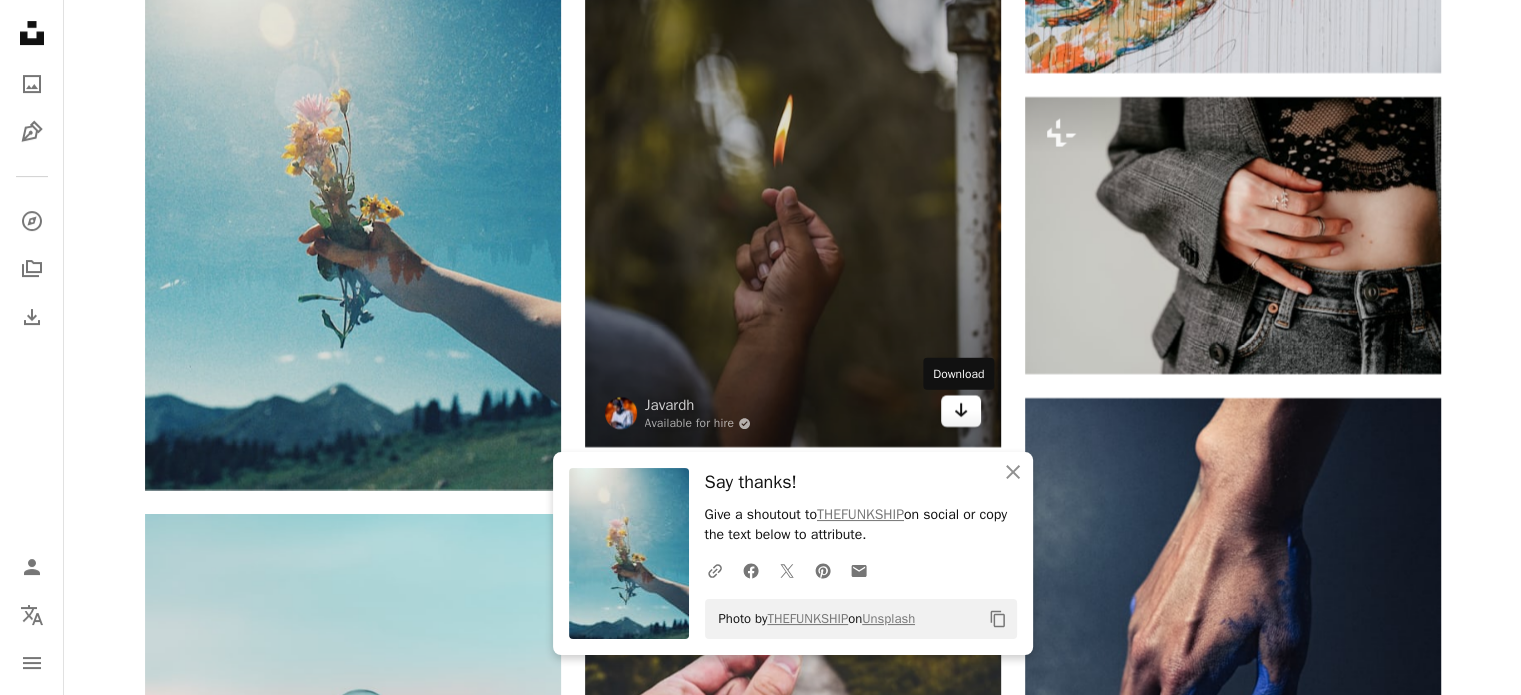 click on "Arrow pointing down" 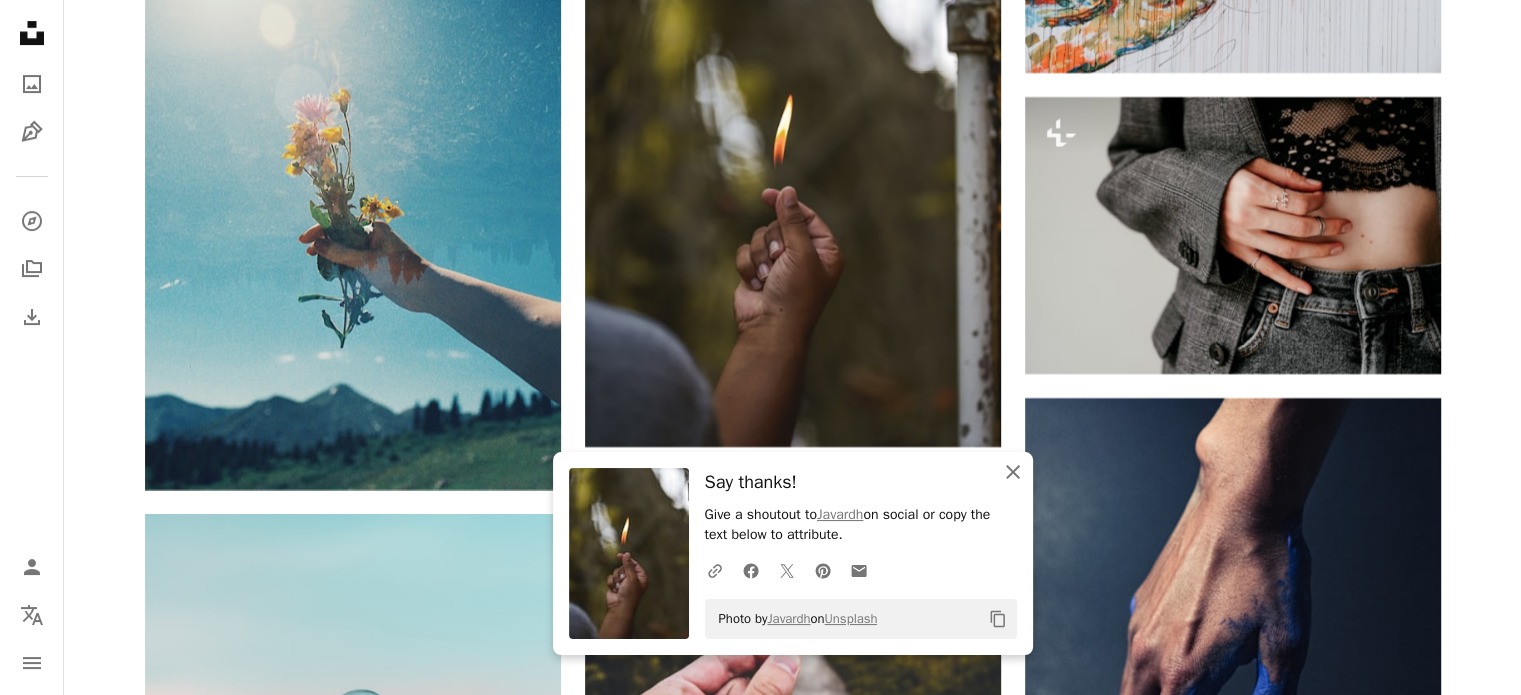click 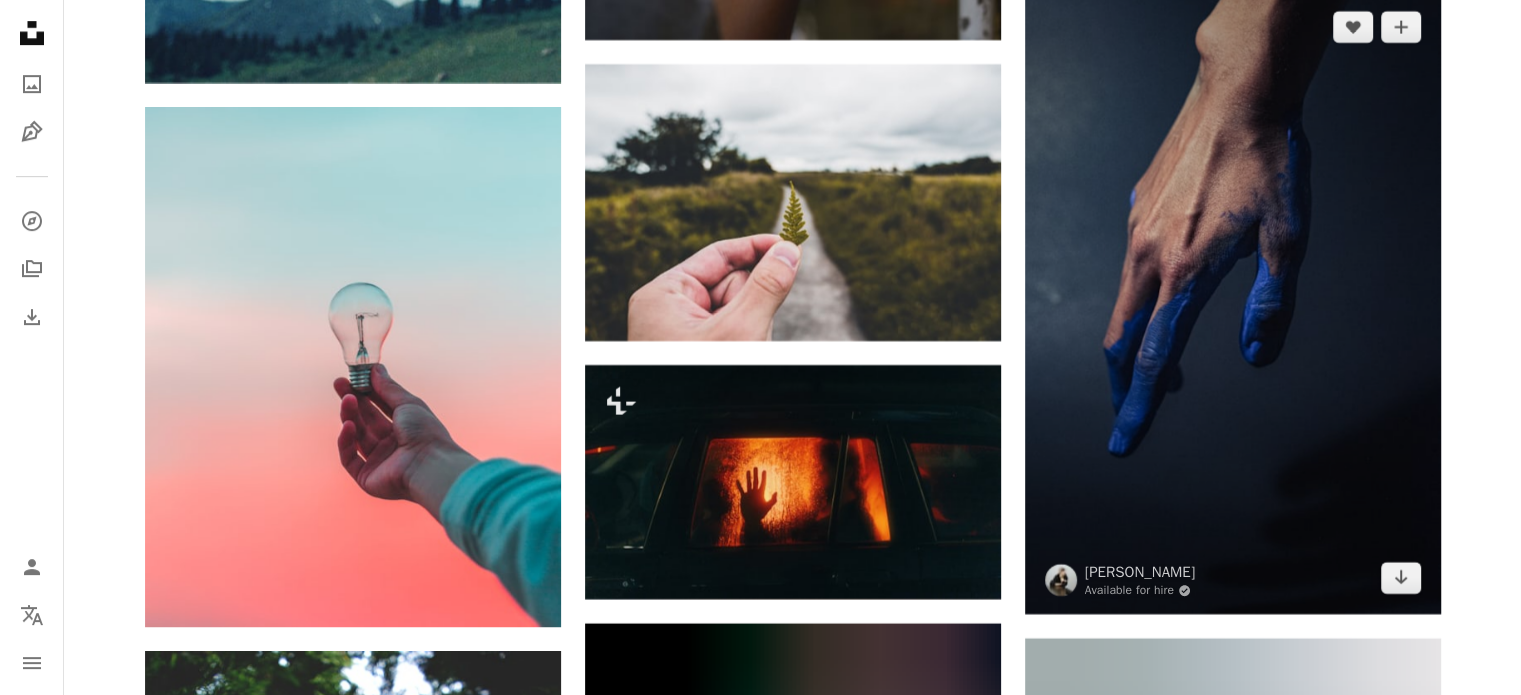 scroll, scrollTop: 39200, scrollLeft: 0, axis: vertical 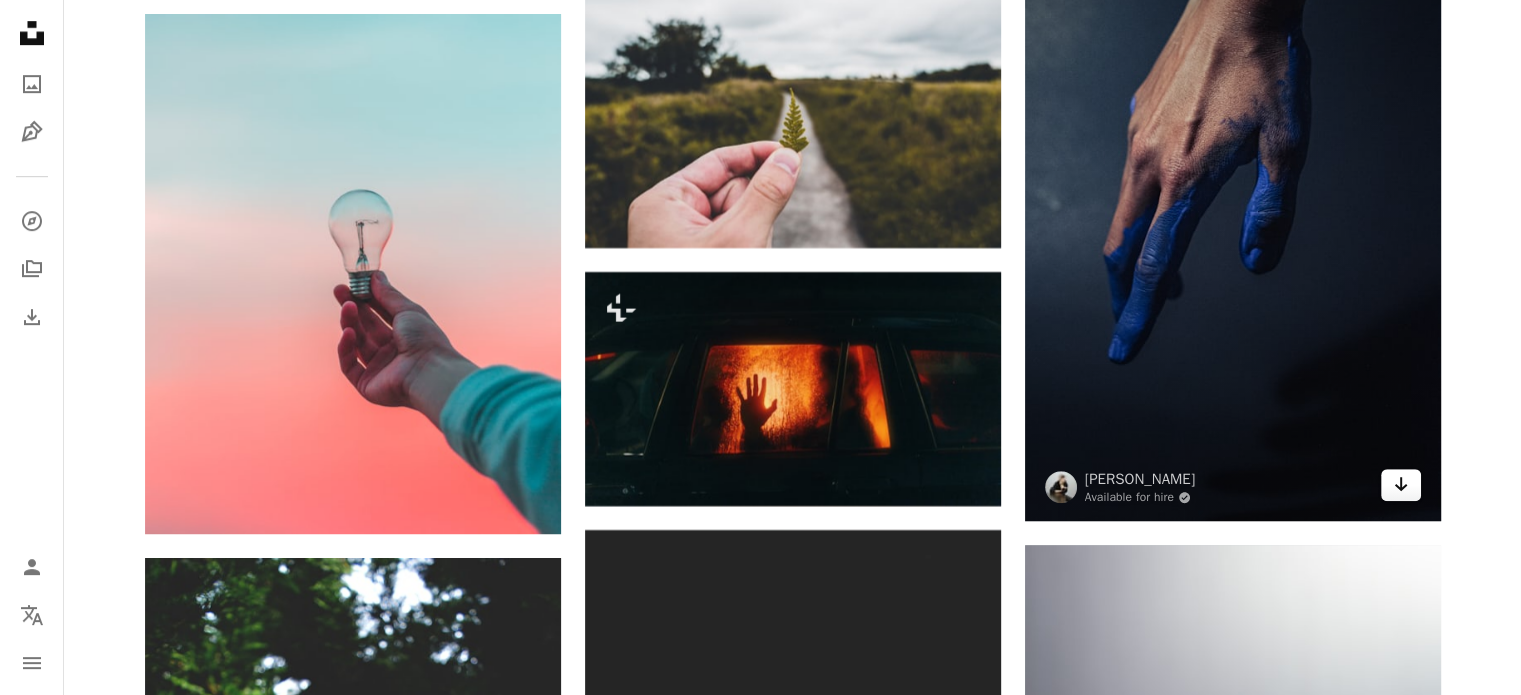 click on "Arrow pointing down" 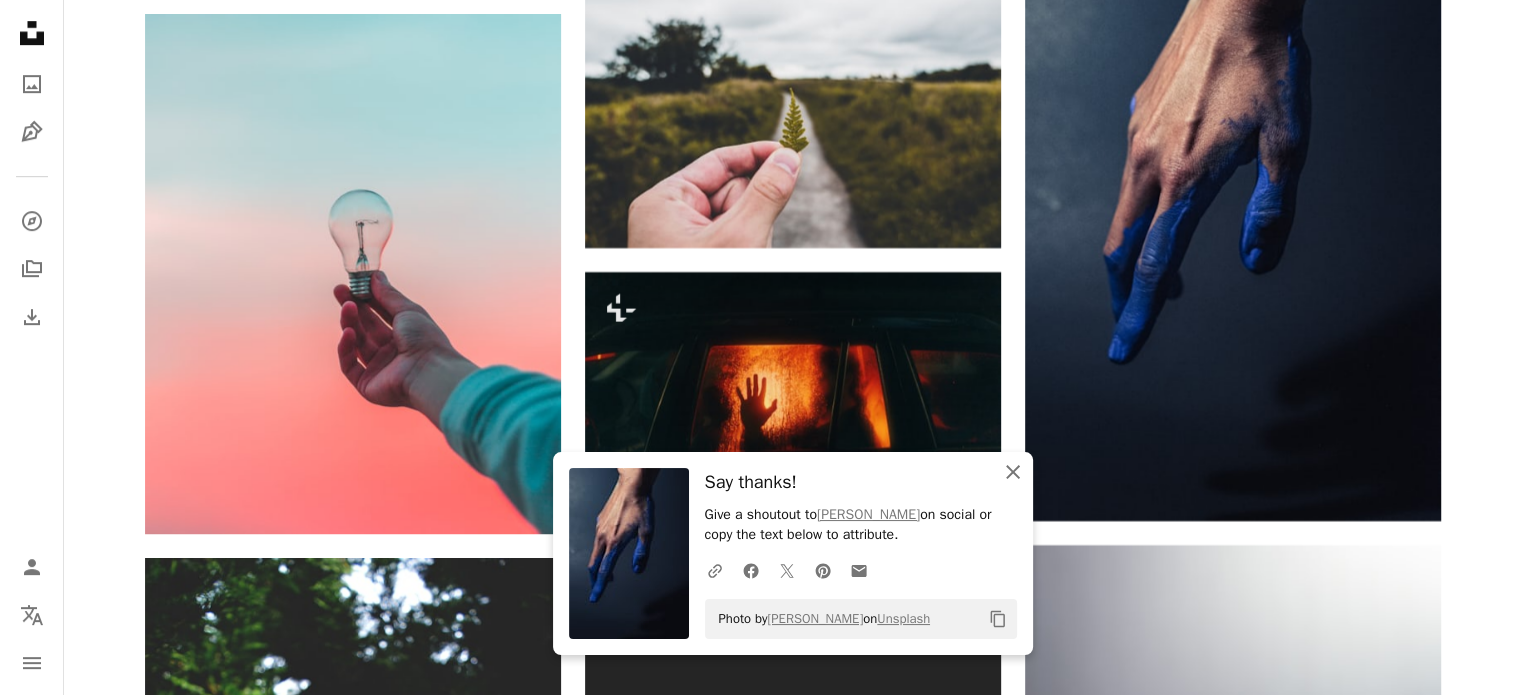 click 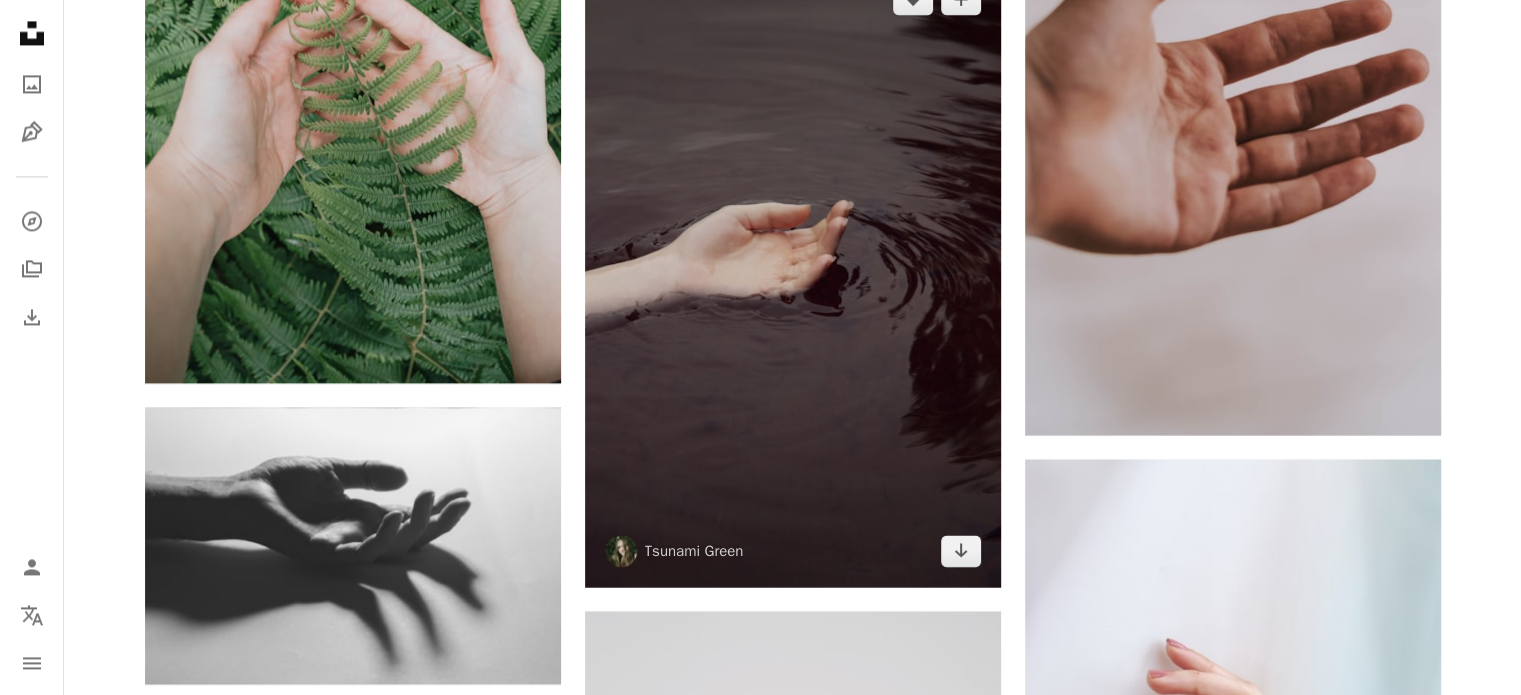 scroll, scrollTop: 41200, scrollLeft: 0, axis: vertical 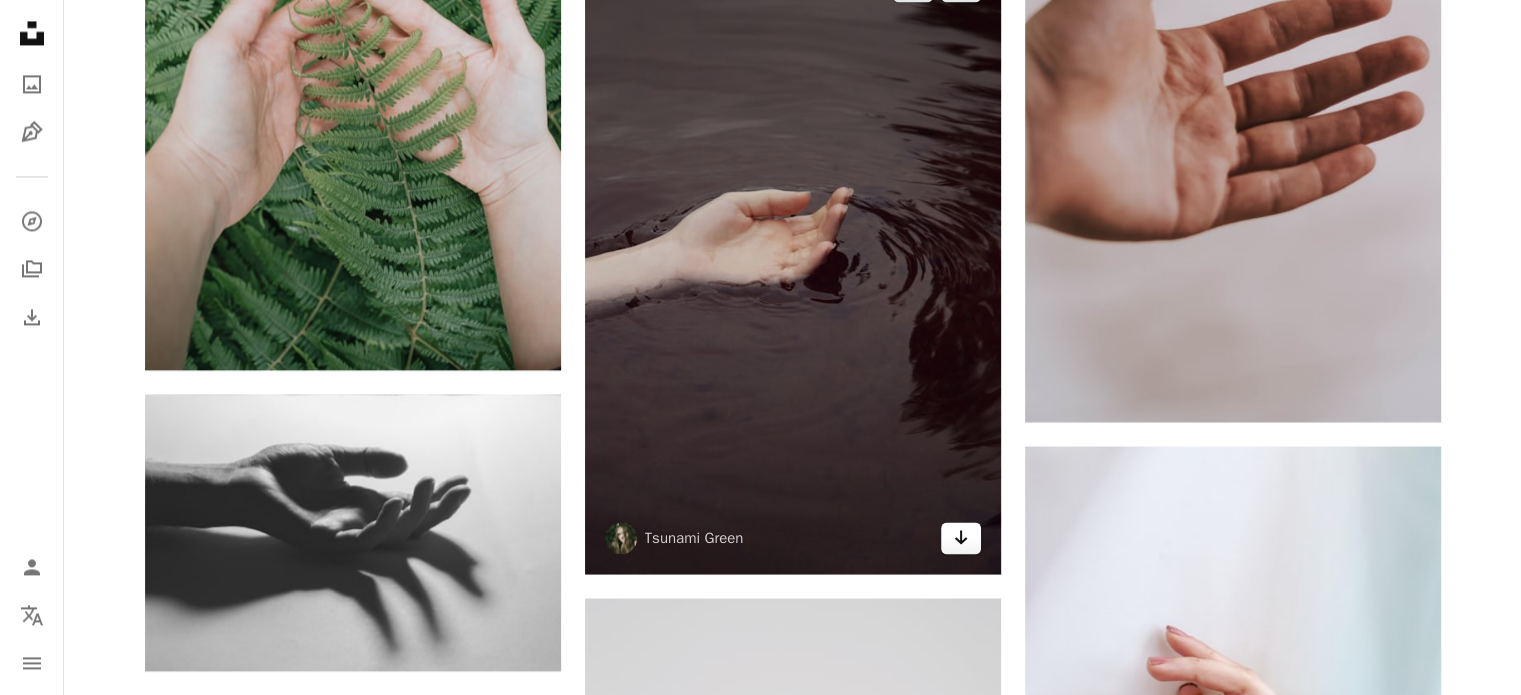 click on "Arrow pointing down" 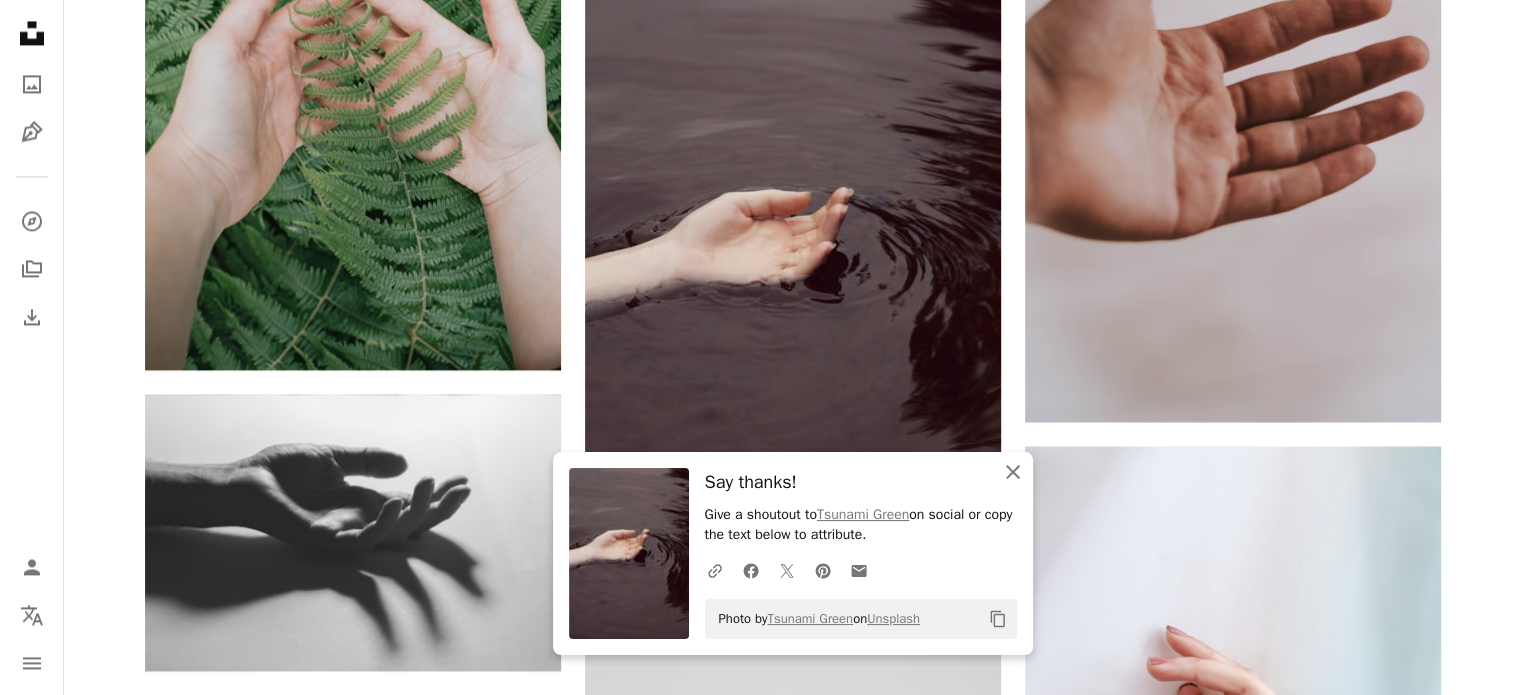 click on "An X shape" 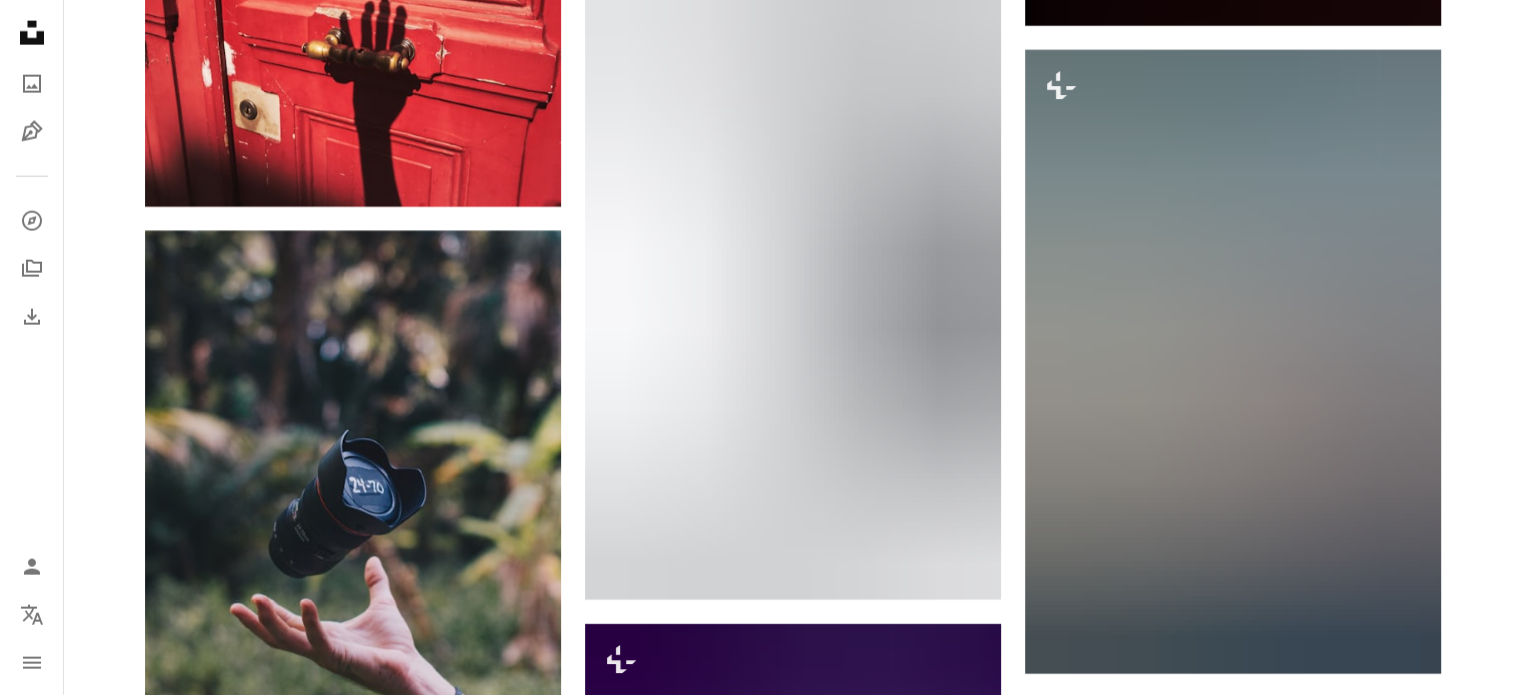 scroll, scrollTop: 43000, scrollLeft: 0, axis: vertical 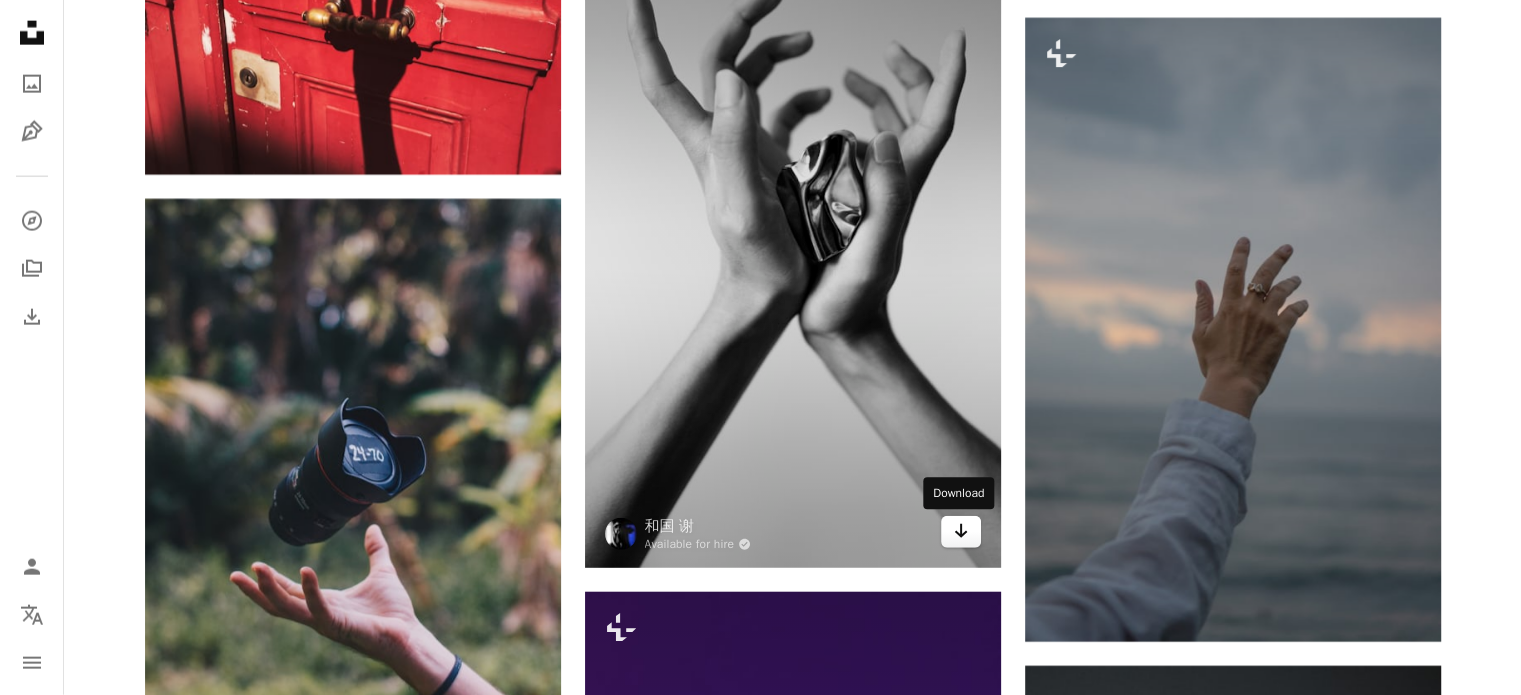 click 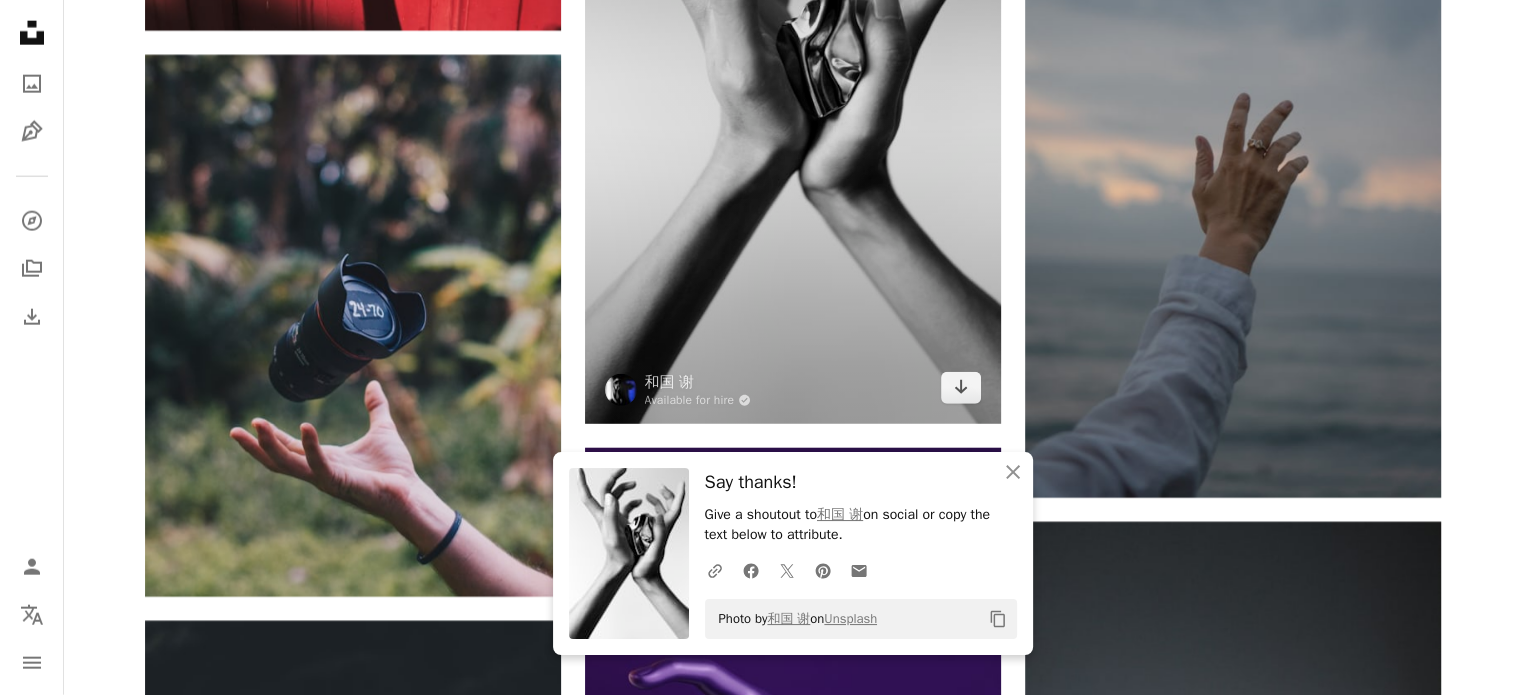 scroll, scrollTop: 43200, scrollLeft: 0, axis: vertical 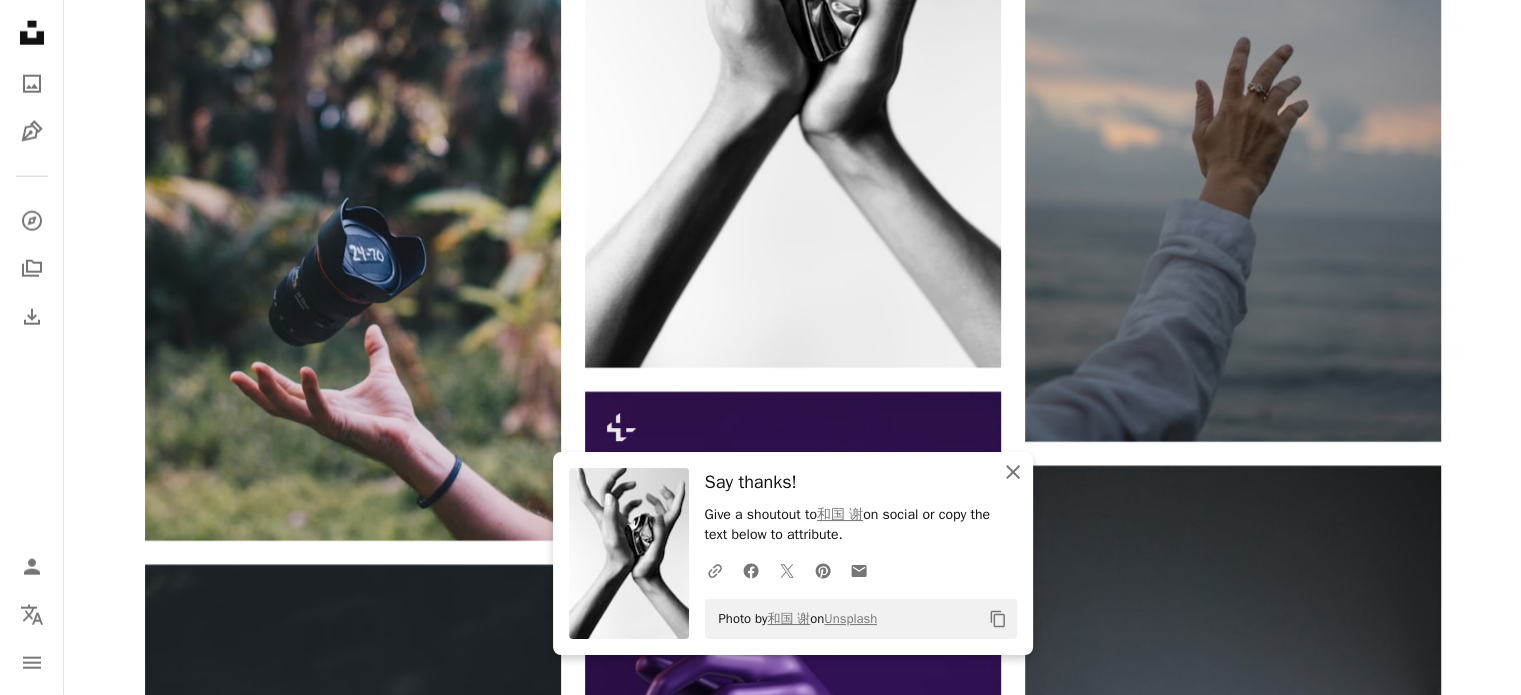 click on "An X shape" 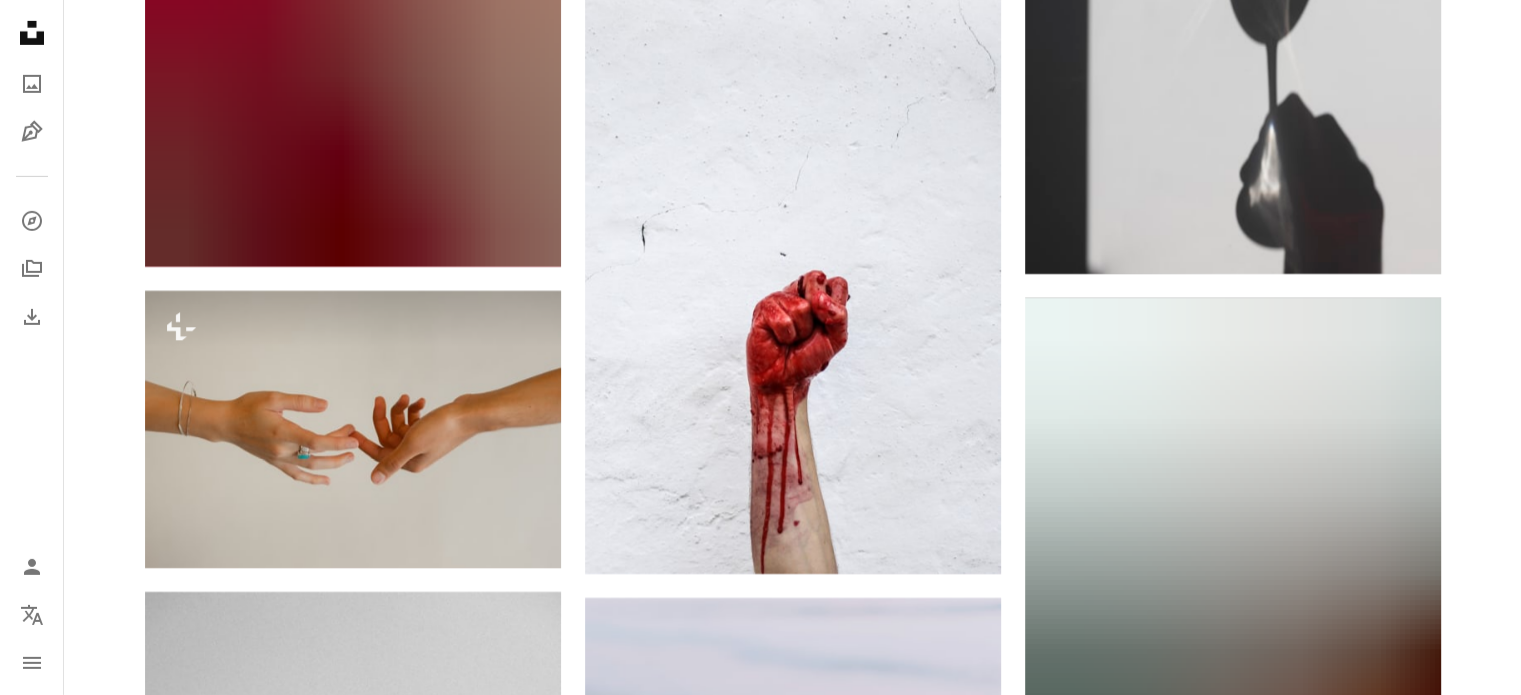 scroll, scrollTop: 44700, scrollLeft: 0, axis: vertical 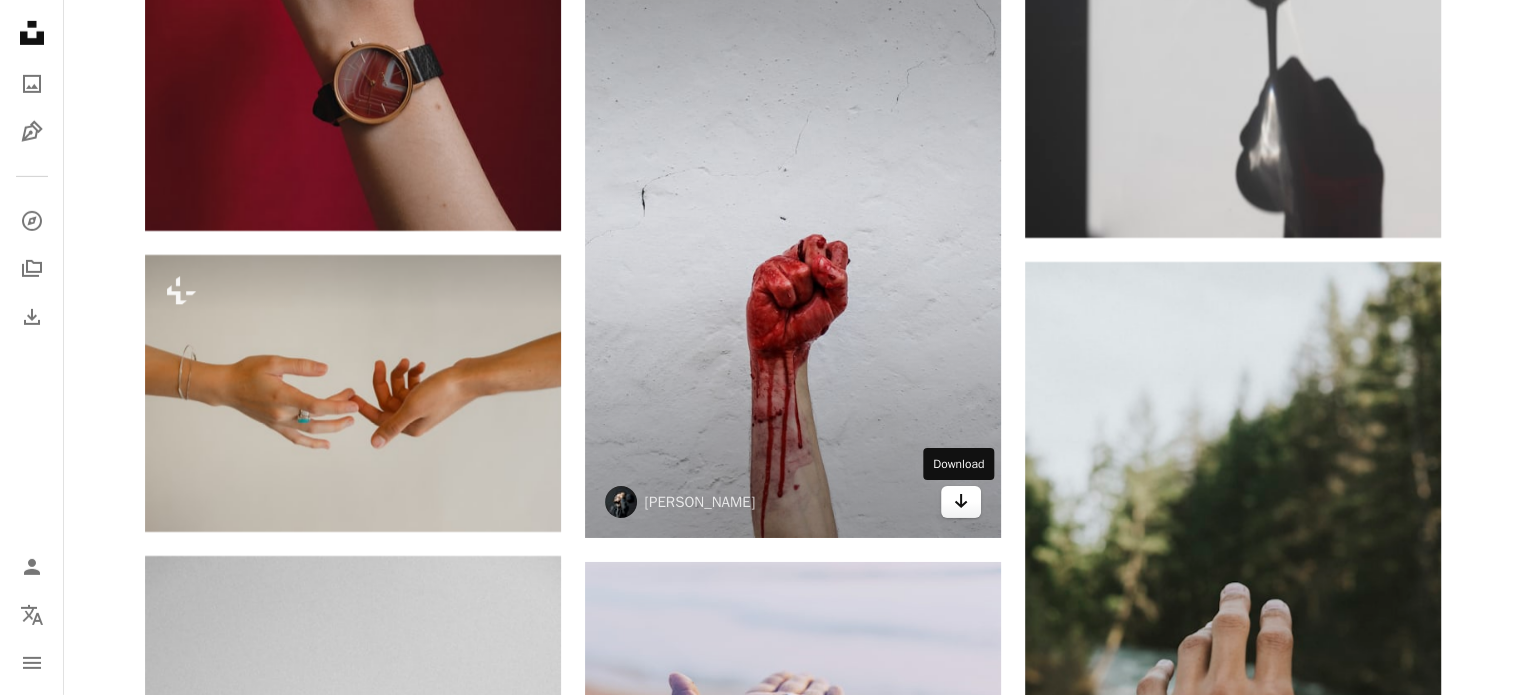 click on "Arrow pointing down" 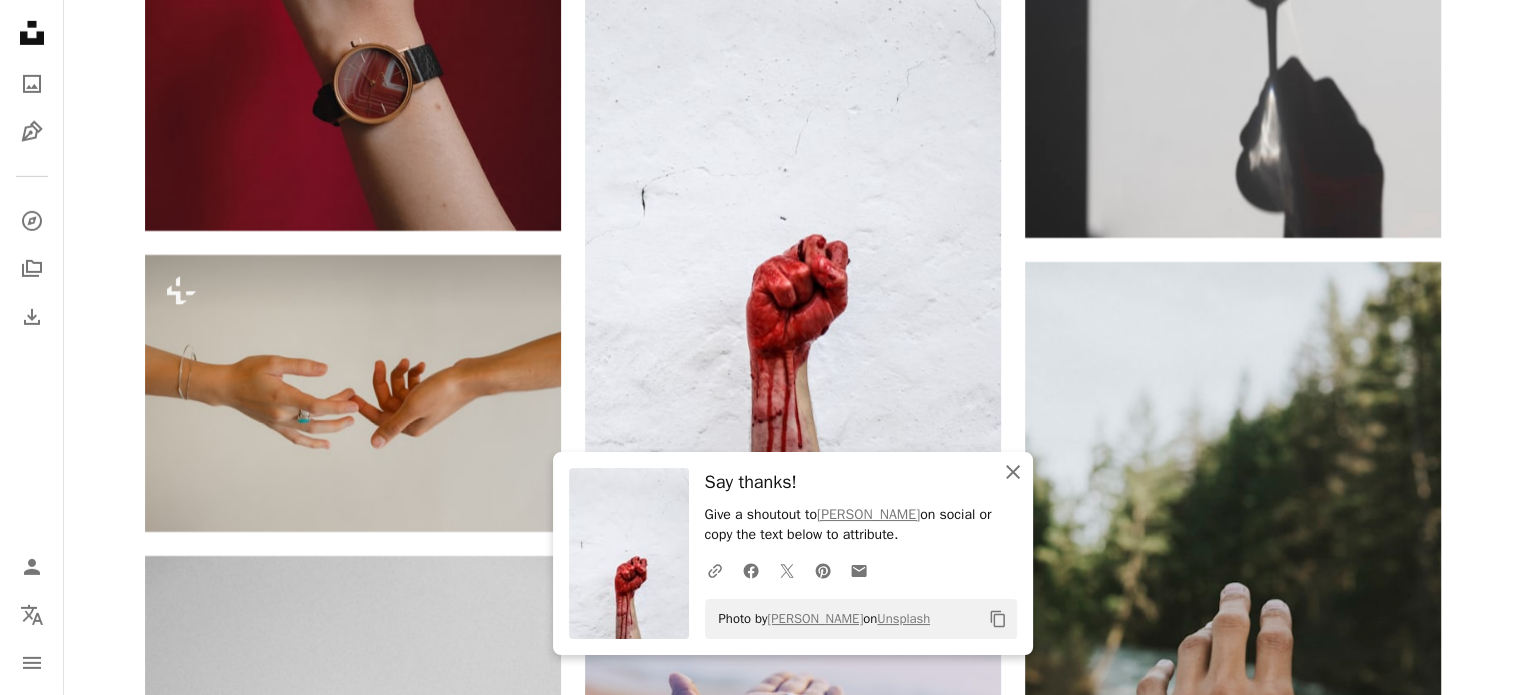 click 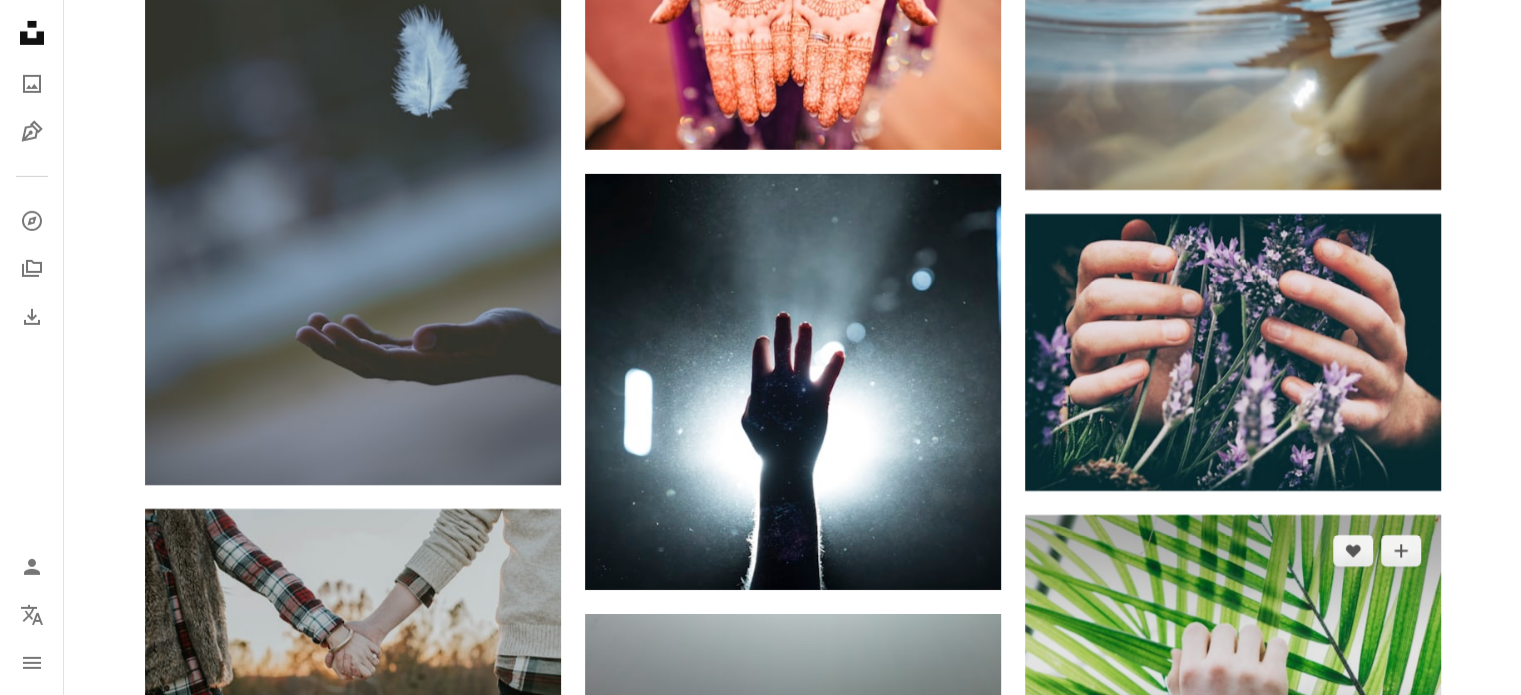 scroll, scrollTop: 52400, scrollLeft: 0, axis: vertical 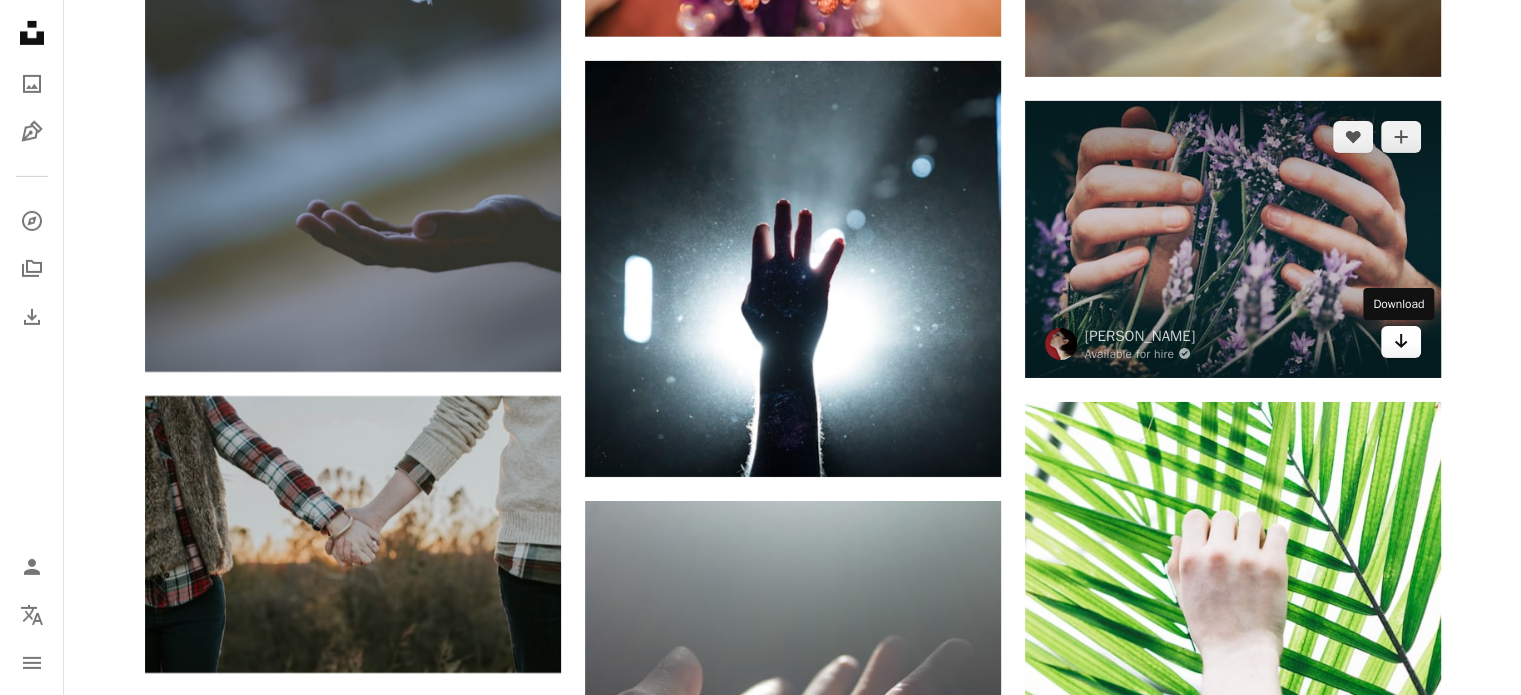 click on "Arrow pointing down" 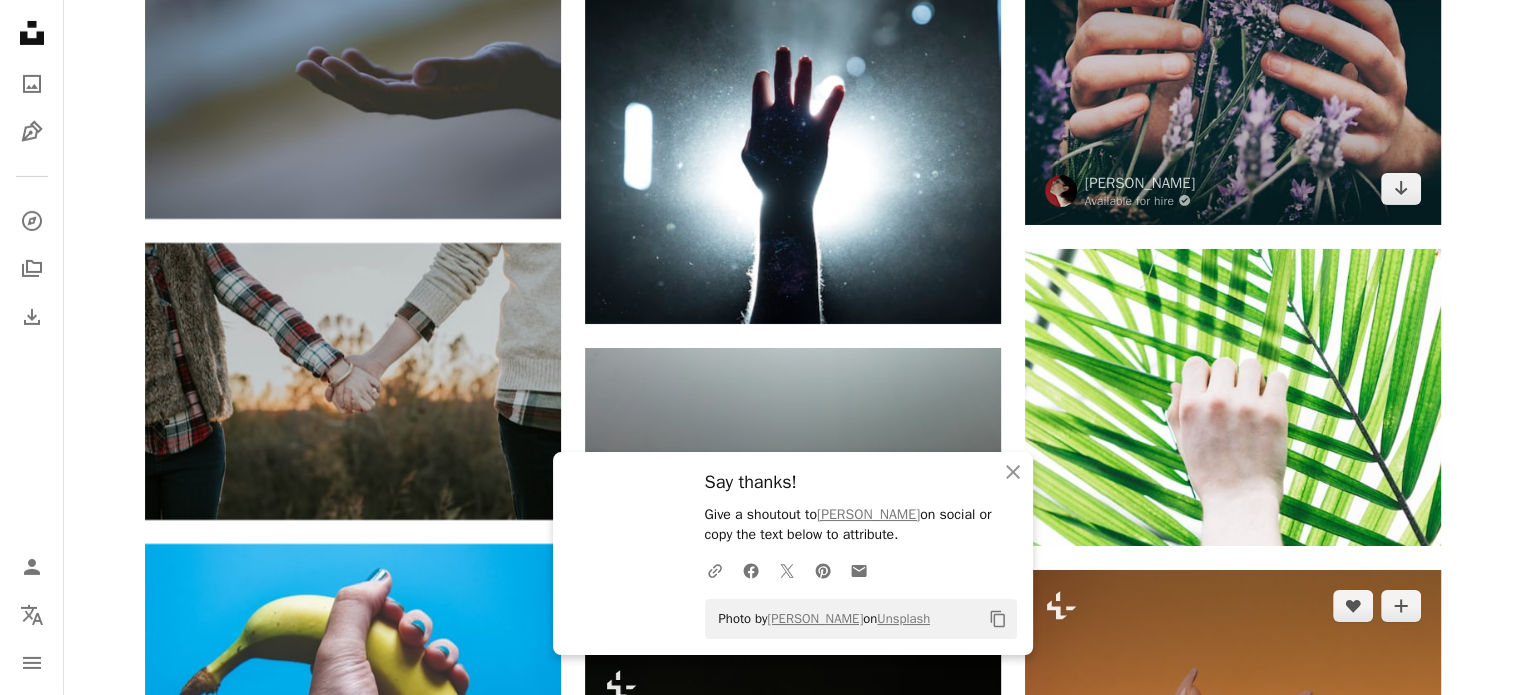 scroll, scrollTop: 52700, scrollLeft: 0, axis: vertical 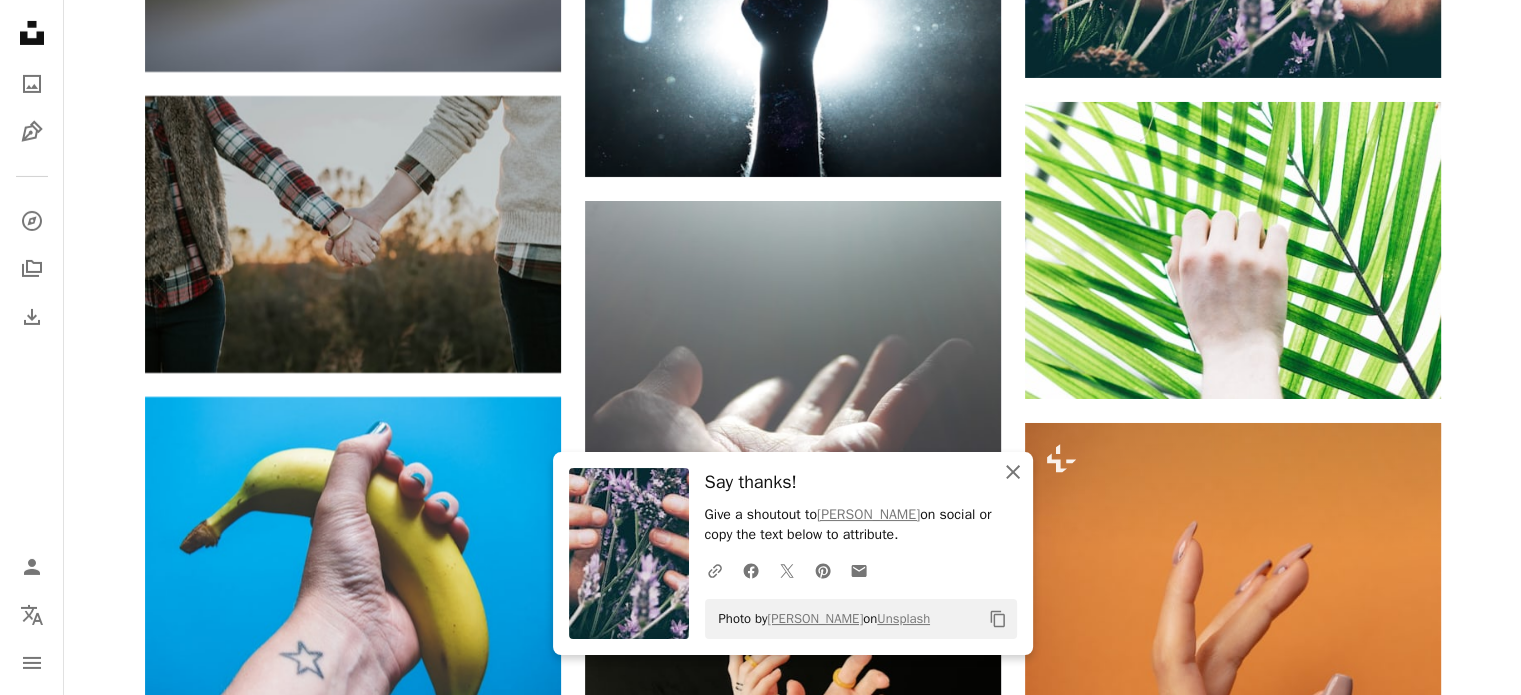 click on "An X shape" 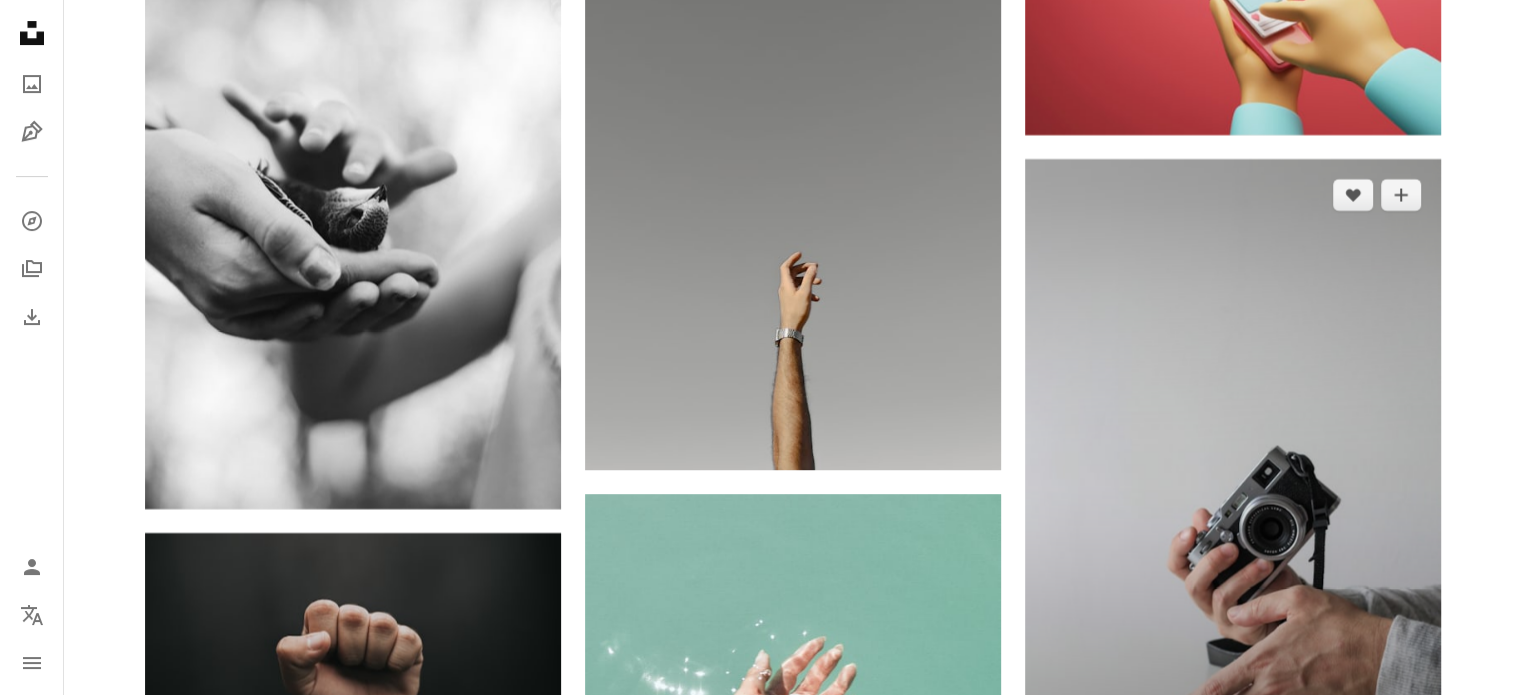 scroll, scrollTop: 54300, scrollLeft: 0, axis: vertical 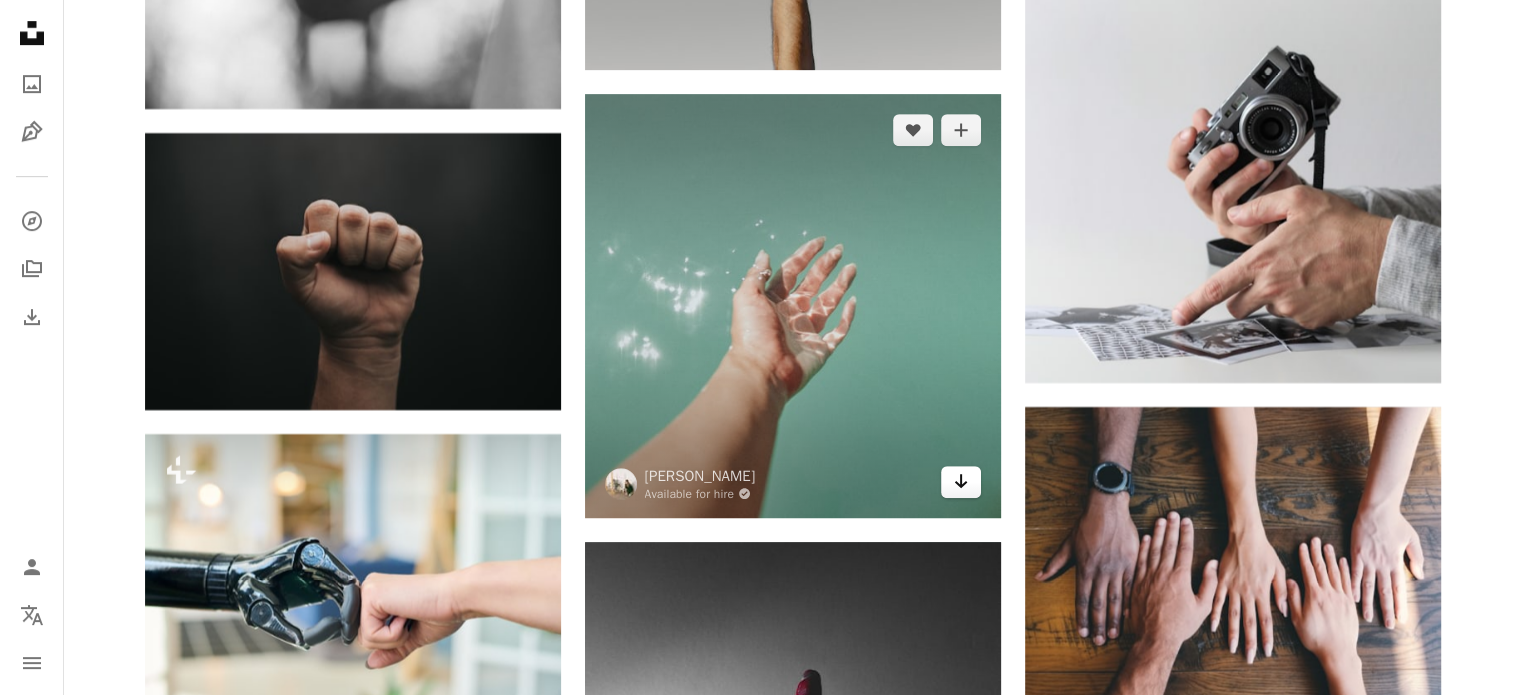 click on "Arrow pointing down" 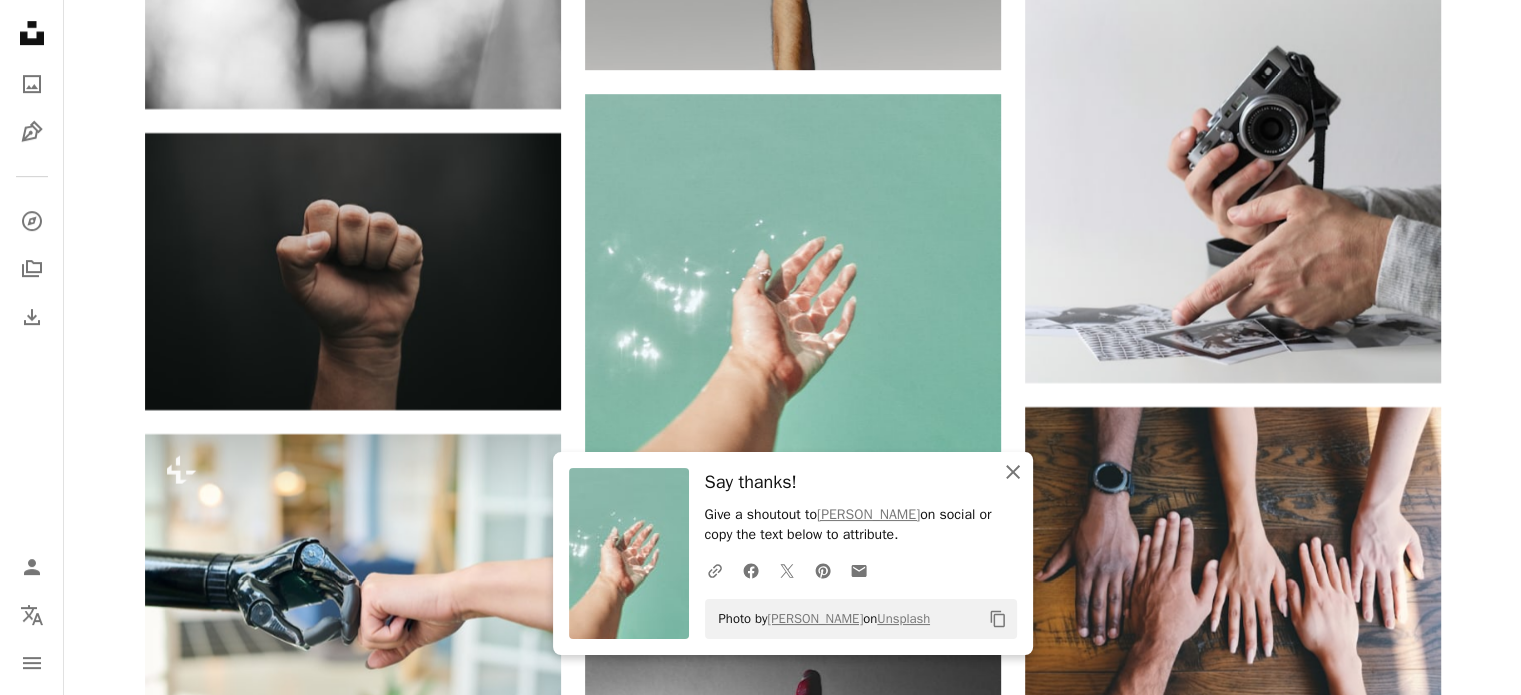 click on "An X shape" 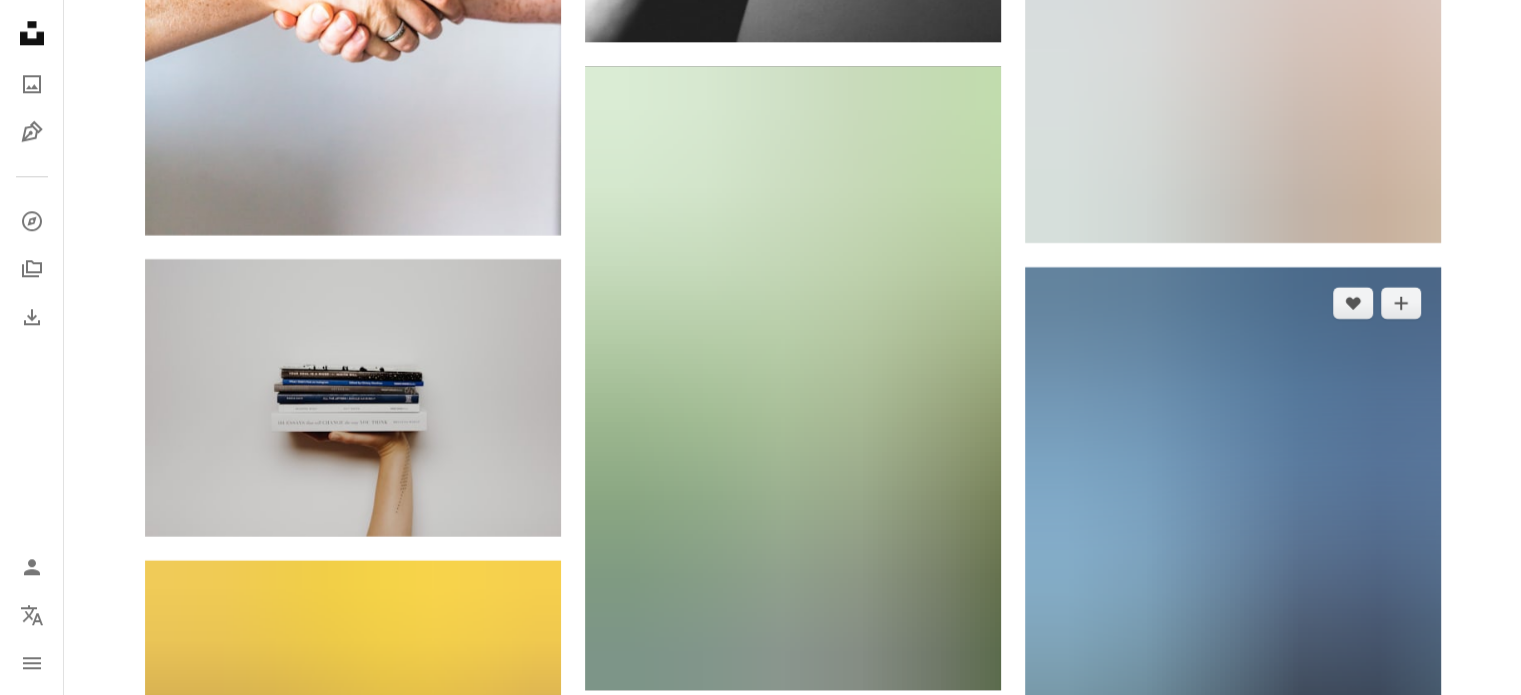 scroll, scrollTop: 55500, scrollLeft: 0, axis: vertical 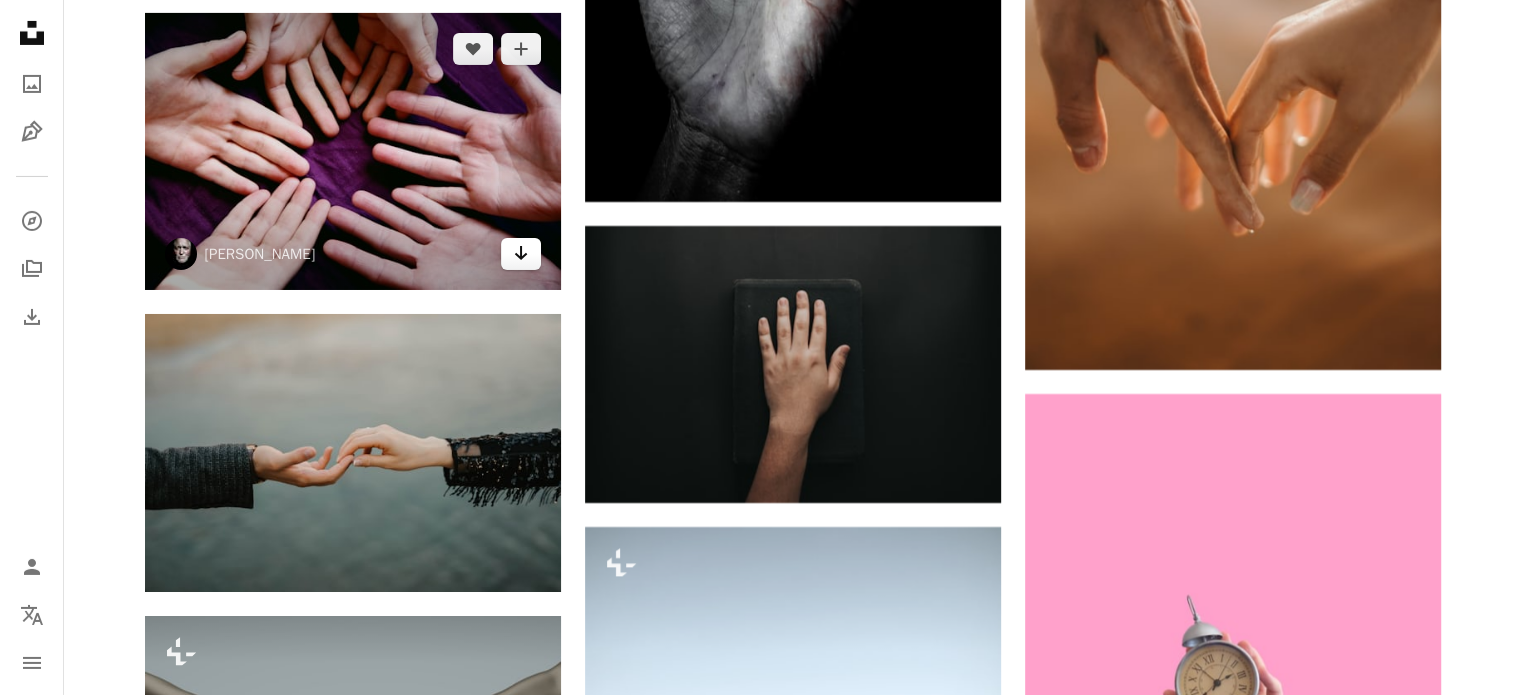 click on "Arrow pointing down" 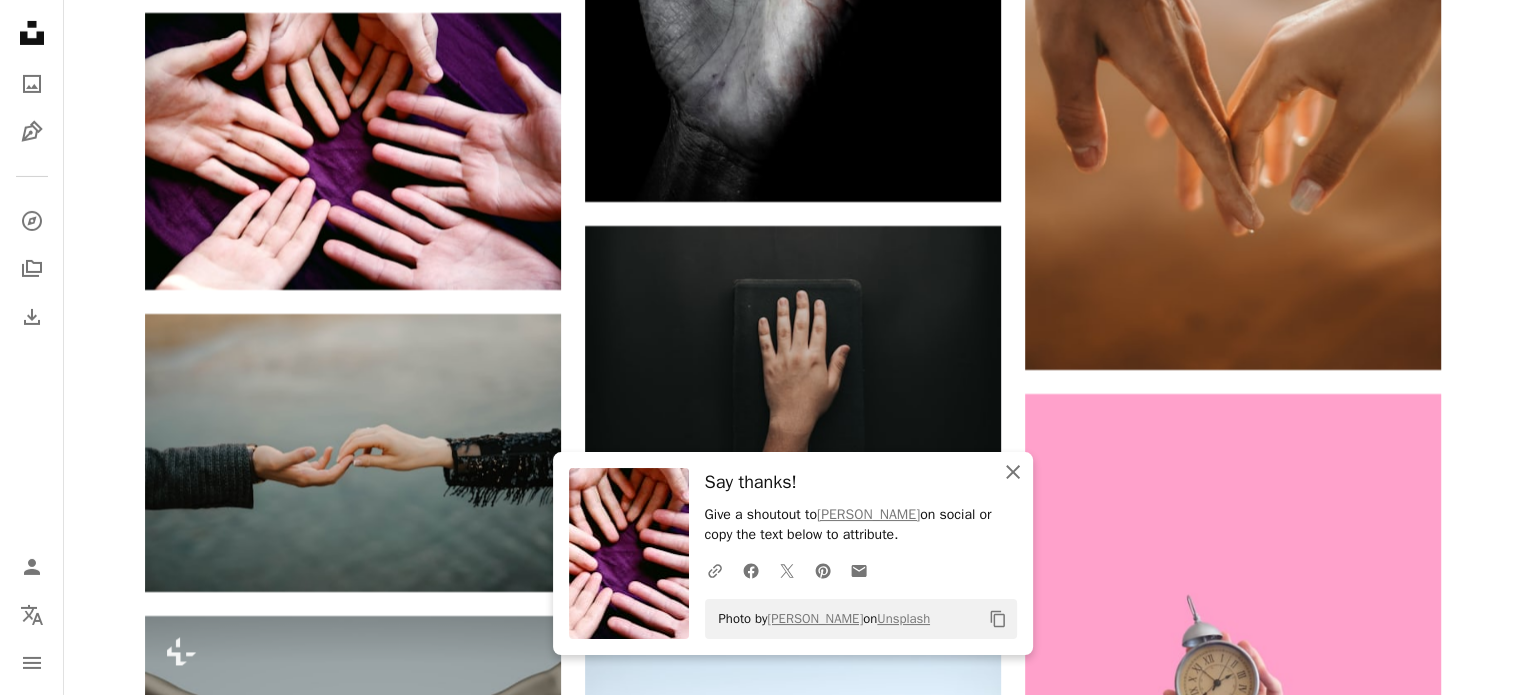 click 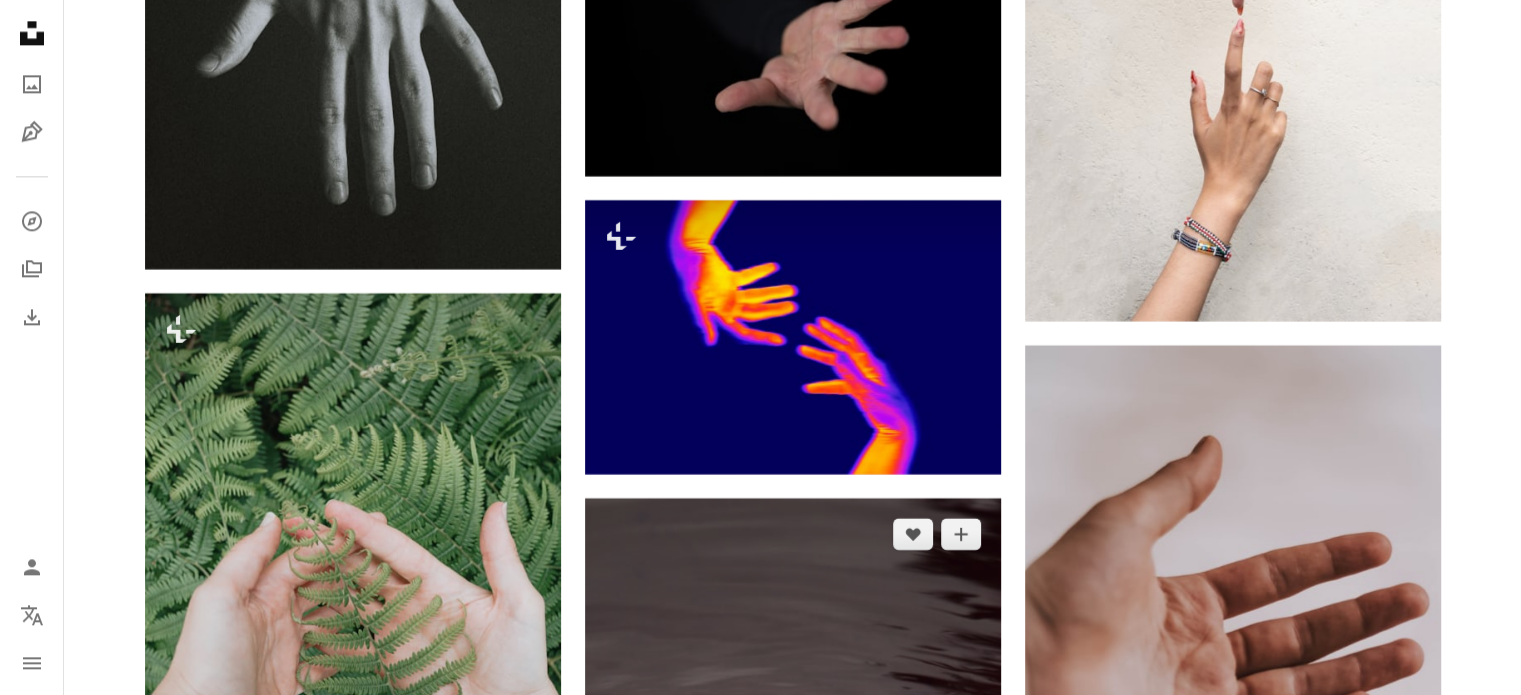 scroll, scrollTop: 40153, scrollLeft: 0, axis: vertical 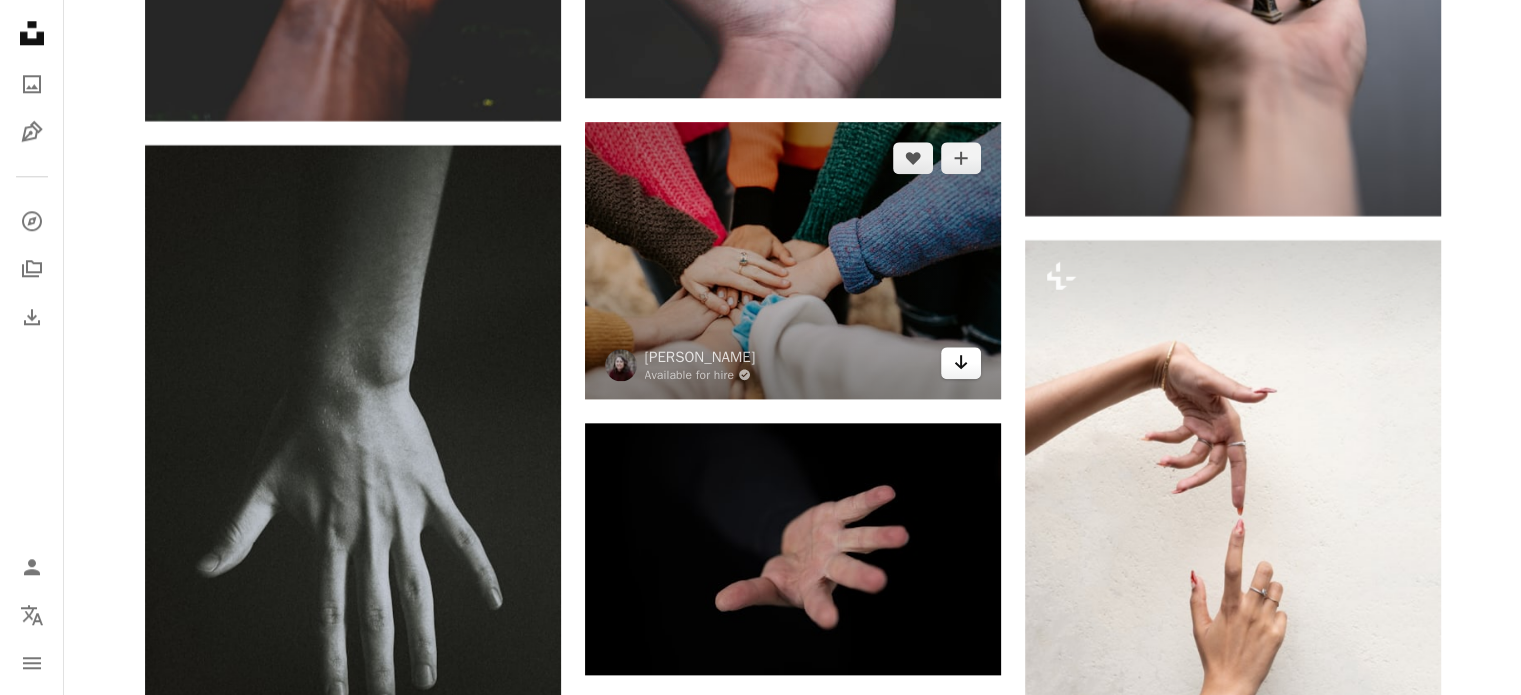 click on "Arrow pointing down" 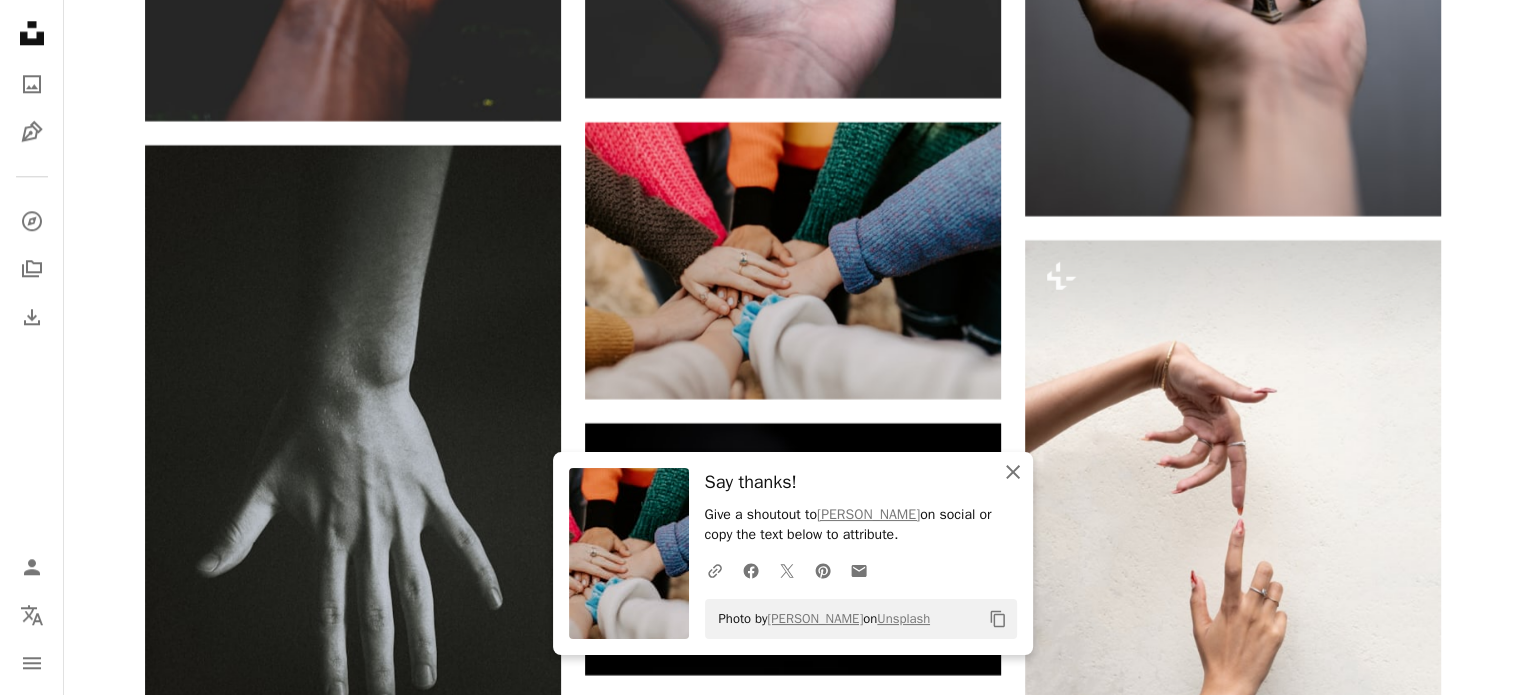 click 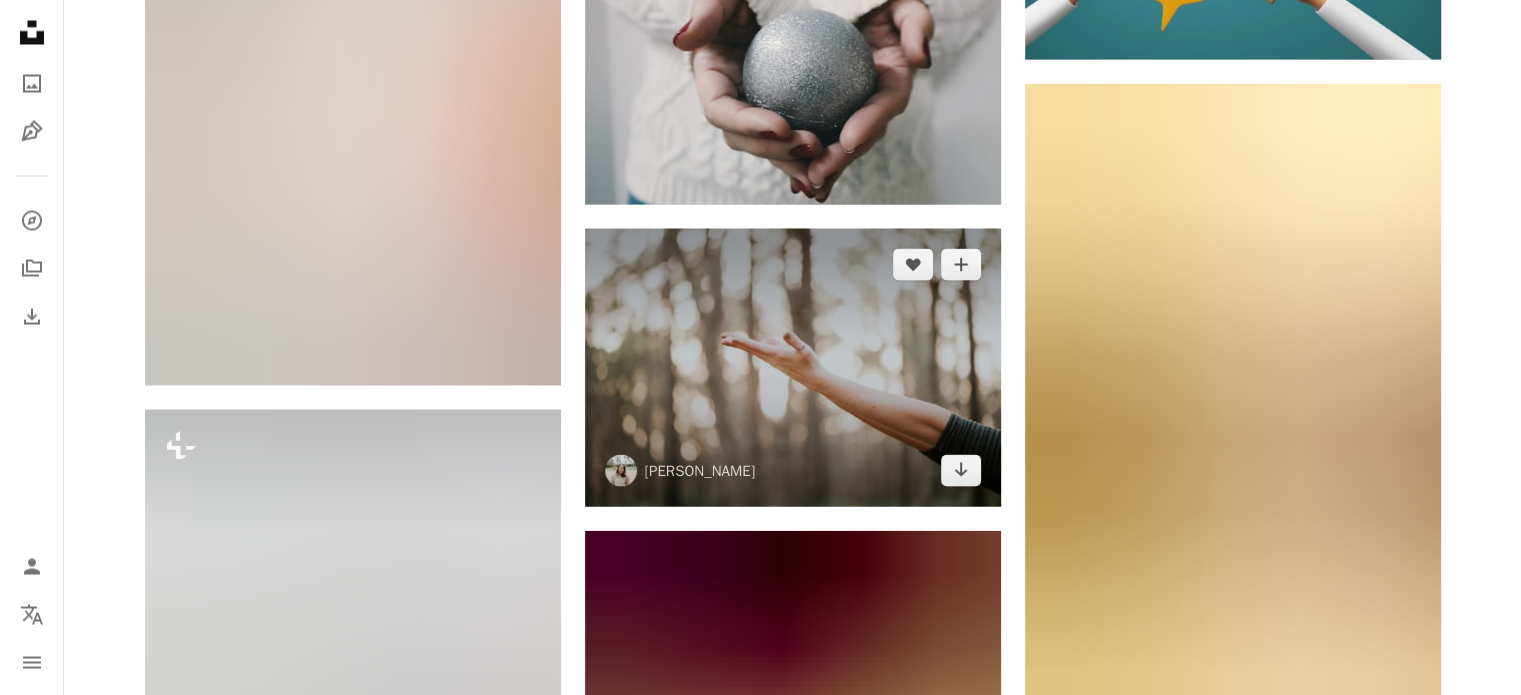 scroll, scrollTop: 57353, scrollLeft: 0, axis: vertical 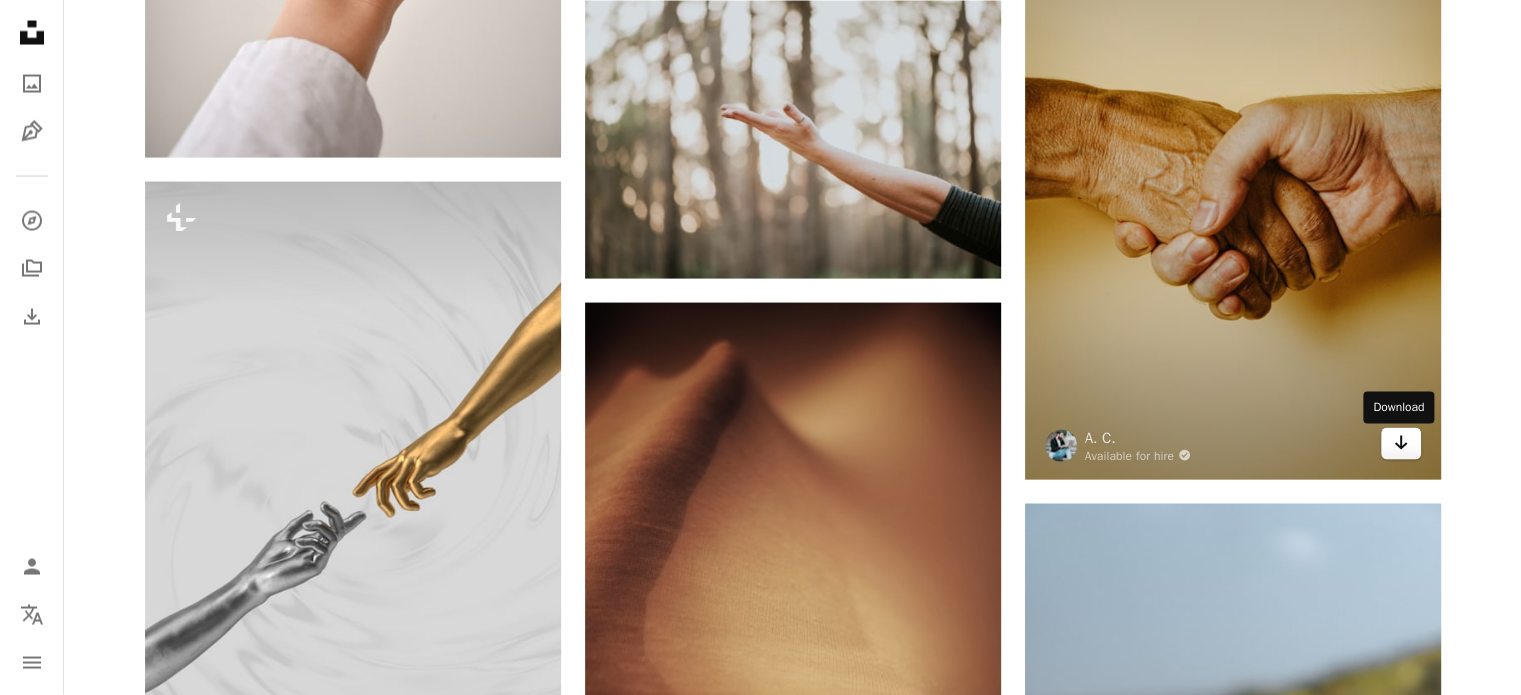 click on "Arrow pointing down" 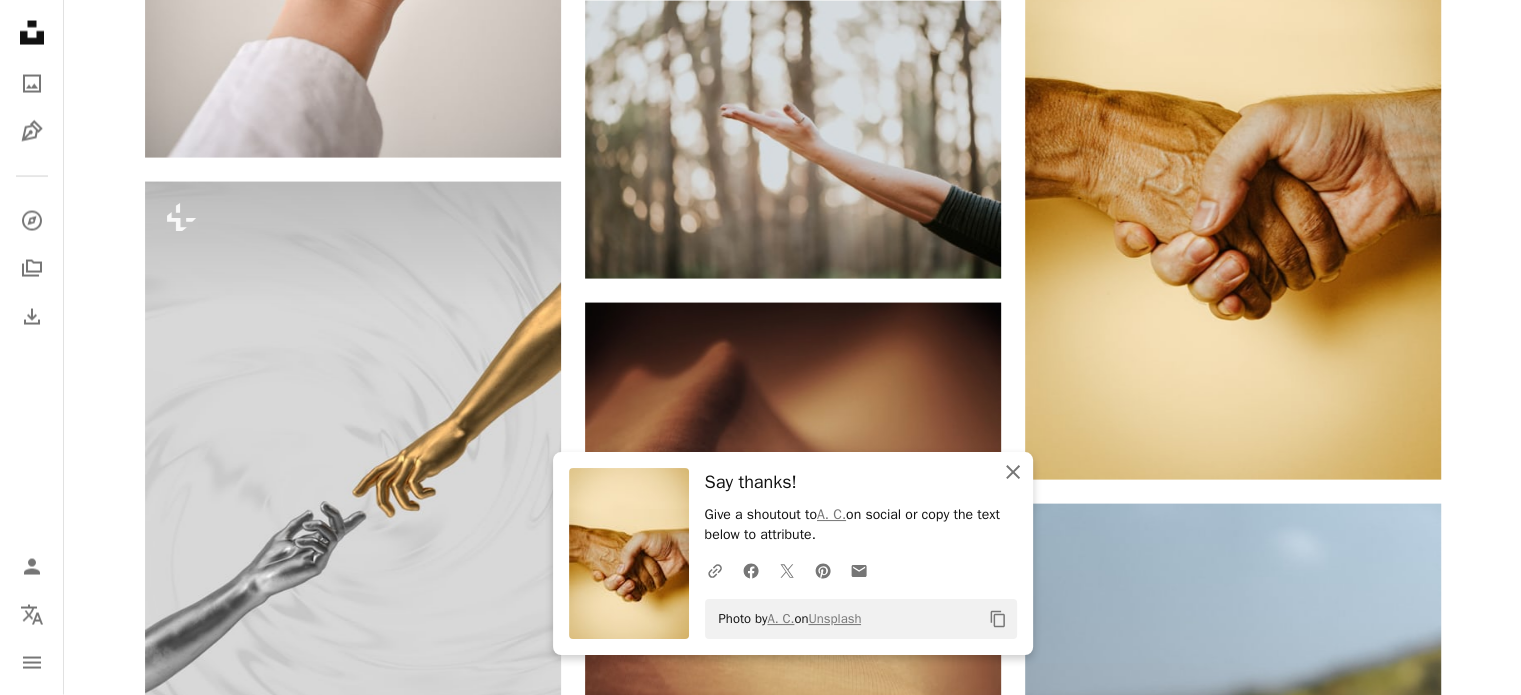 click on "An X shape" 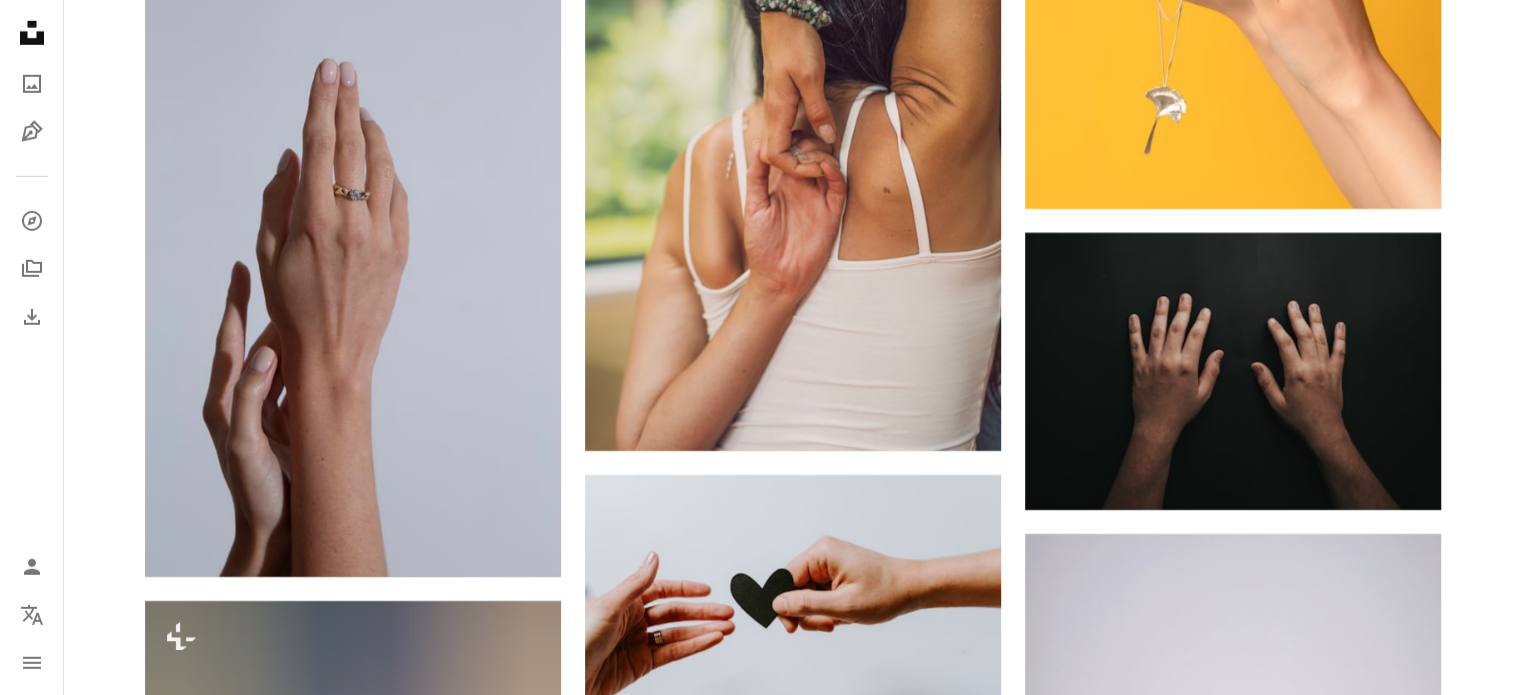 scroll, scrollTop: 59253, scrollLeft: 0, axis: vertical 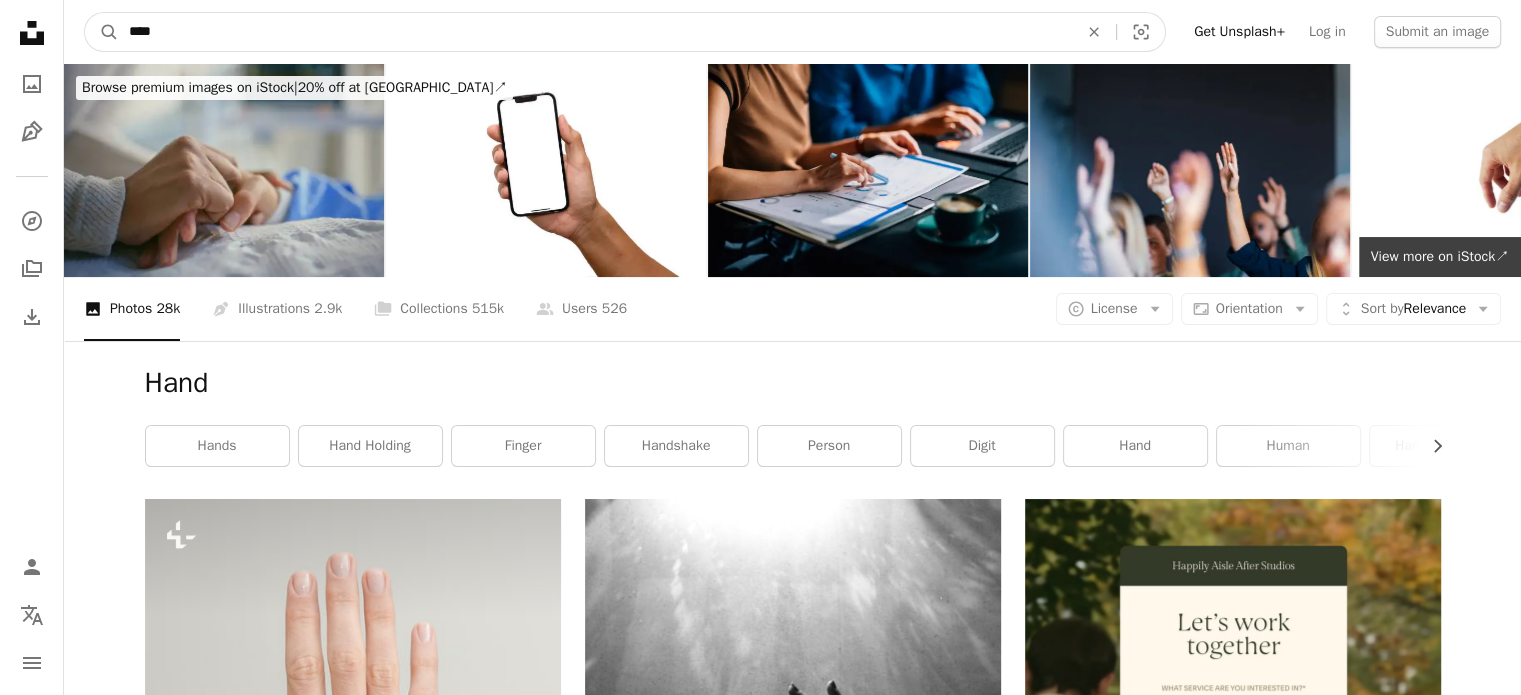 click on "****" at bounding box center [595, 32] 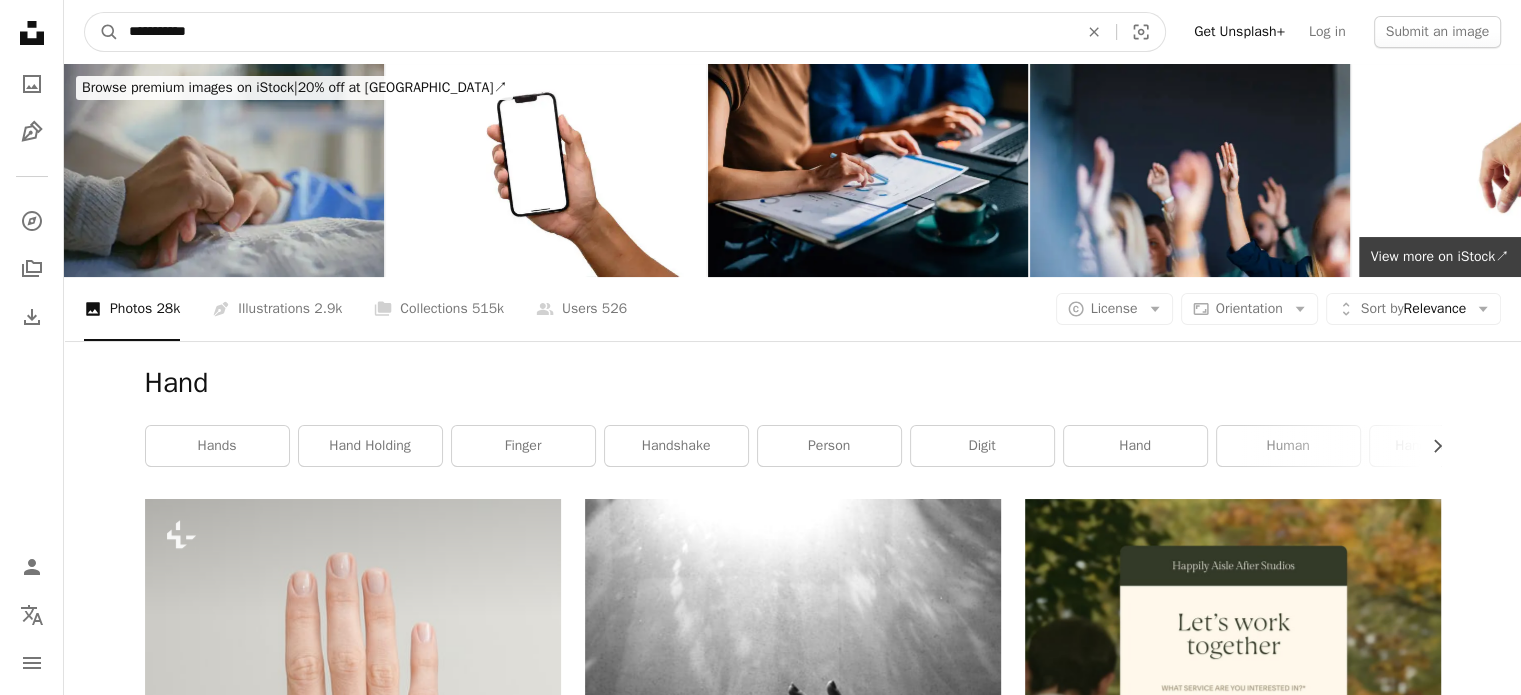 type on "**********" 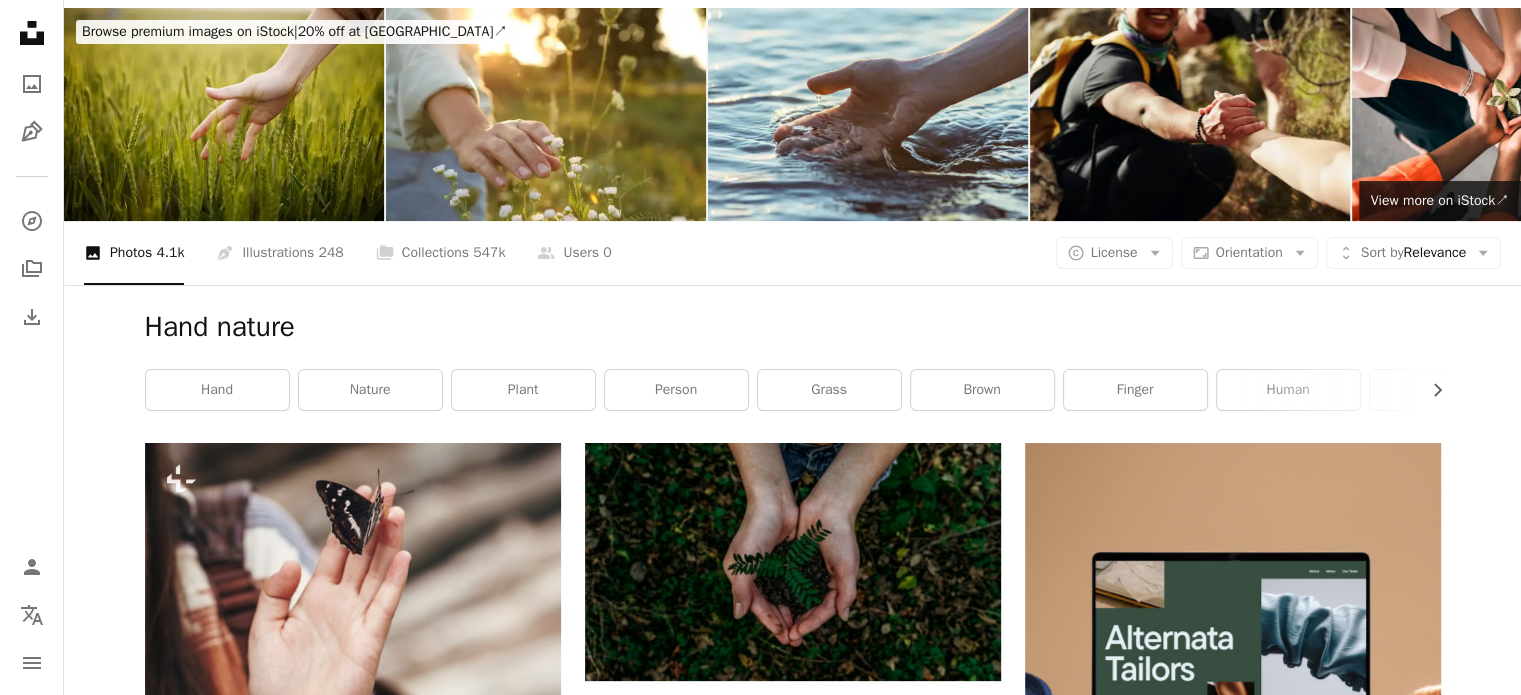 scroll, scrollTop: 300, scrollLeft: 0, axis: vertical 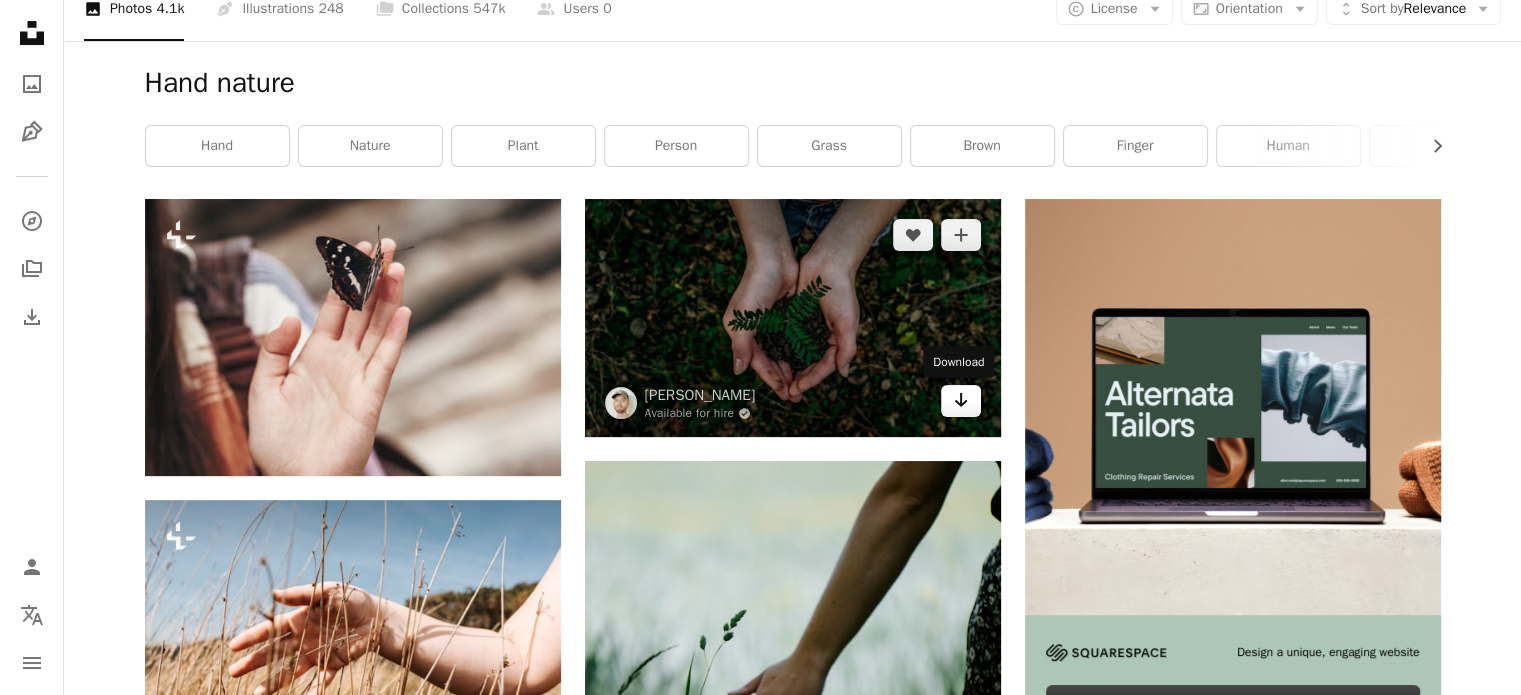 click on "Arrow pointing down" 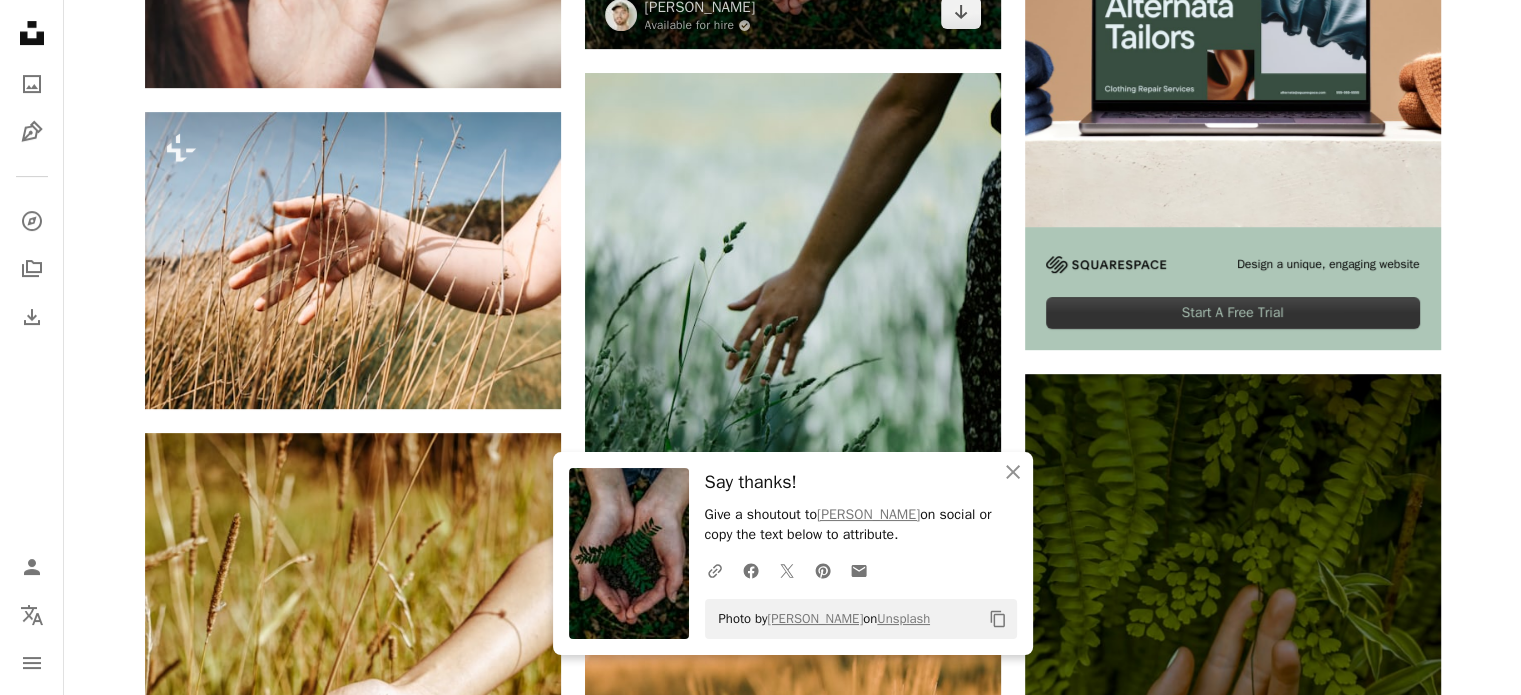 scroll, scrollTop: 700, scrollLeft: 0, axis: vertical 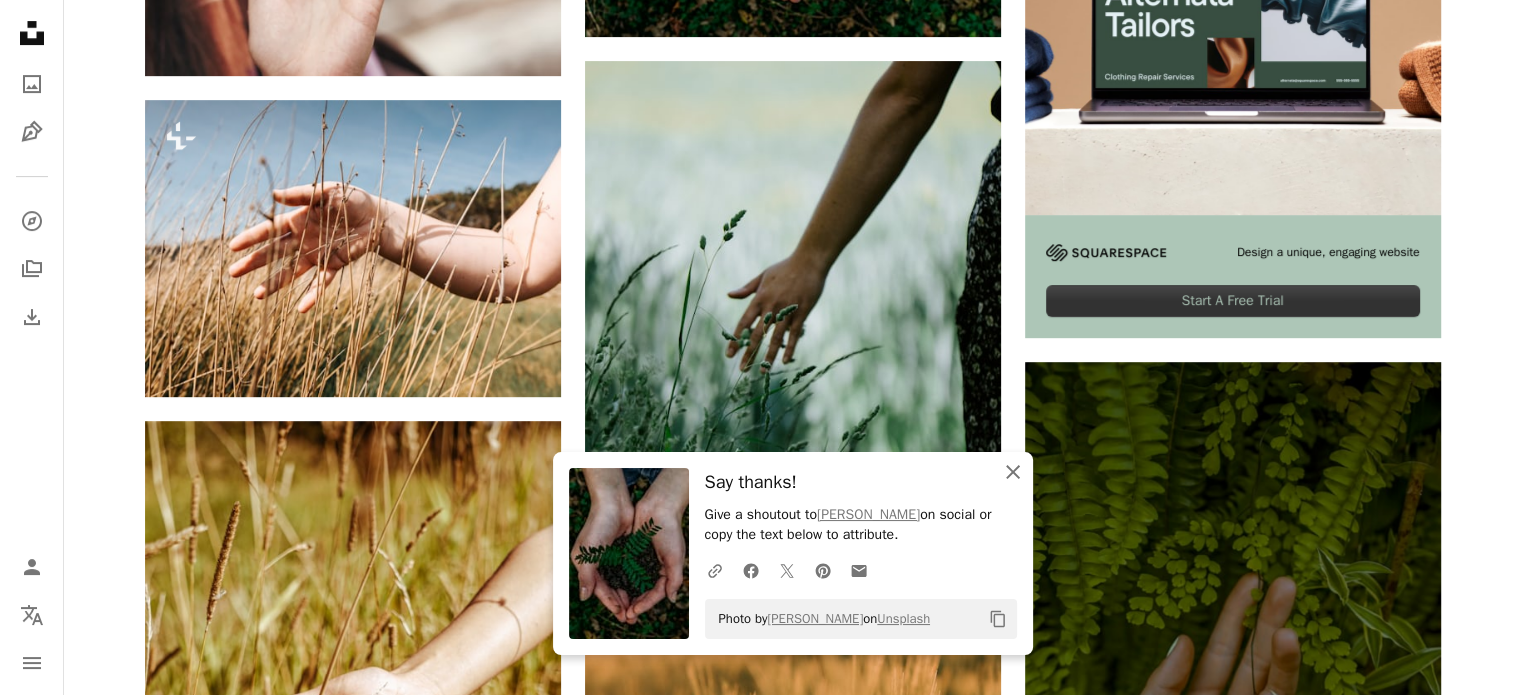 click 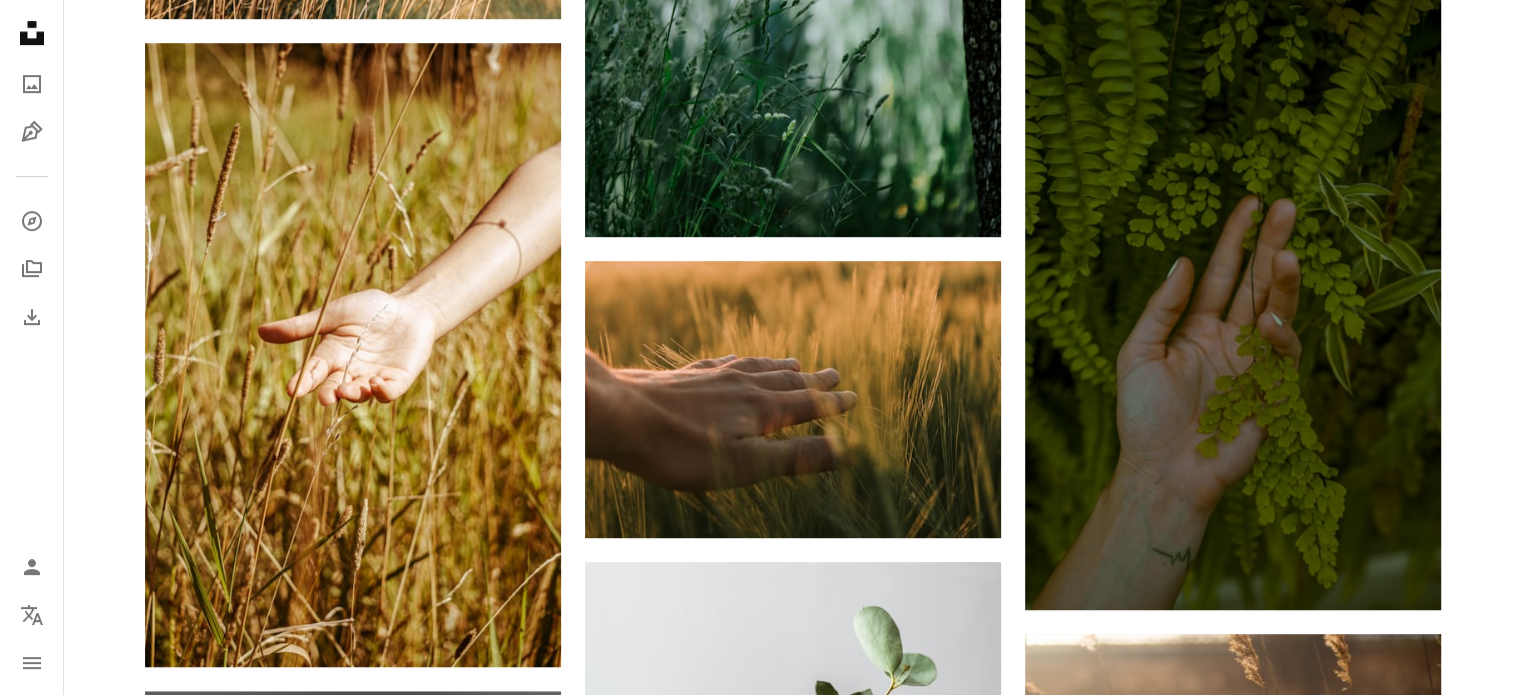 scroll, scrollTop: 1200, scrollLeft: 0, axis: vertical 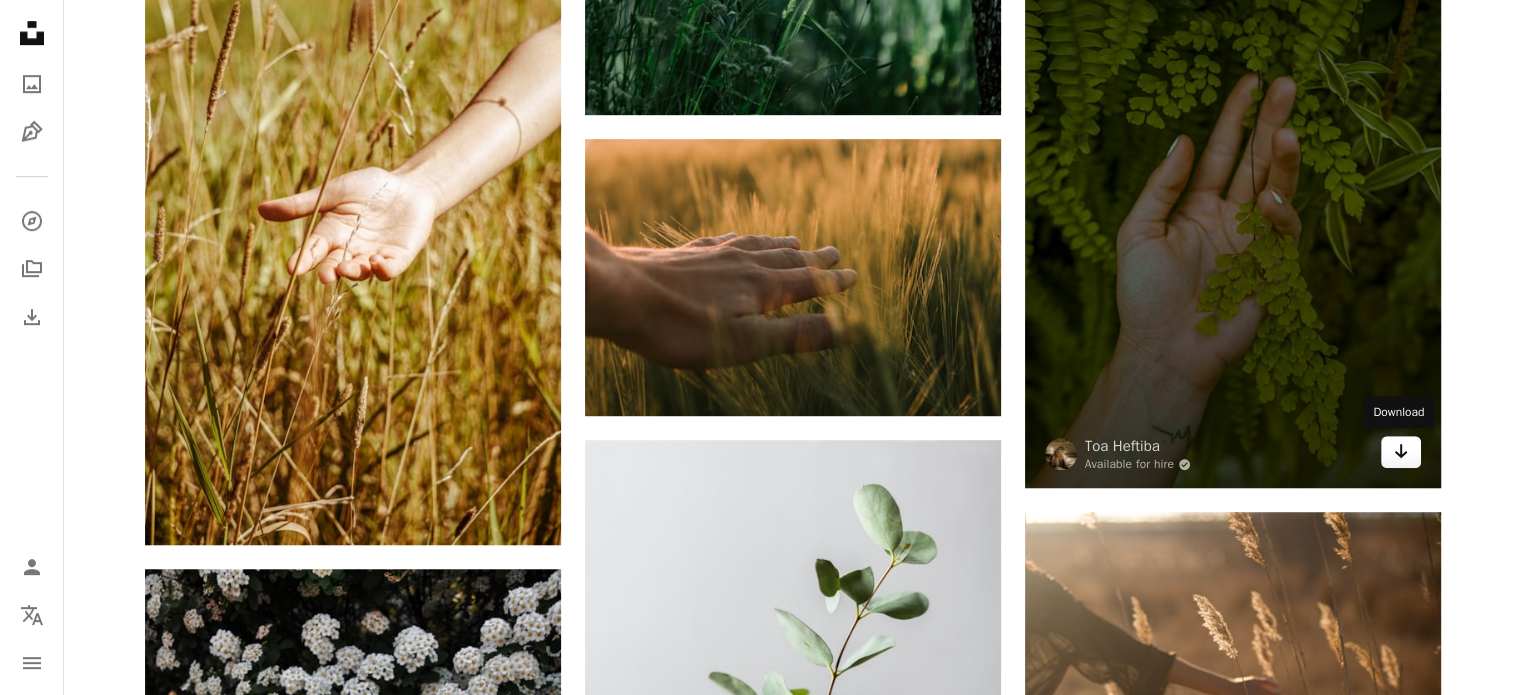 click on "Arrow pointing down" 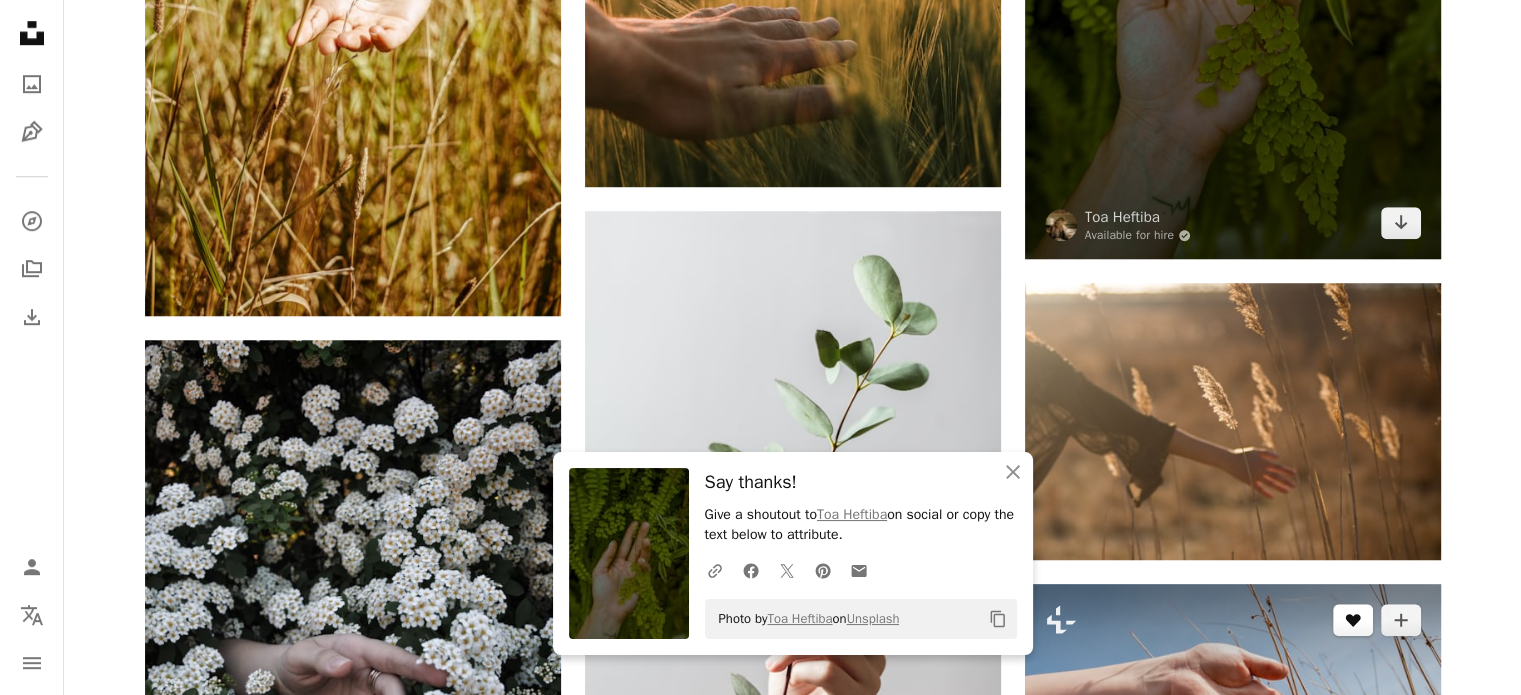 scroll, scrollTop: 1600, scrollLeft: 0, axis: vertical 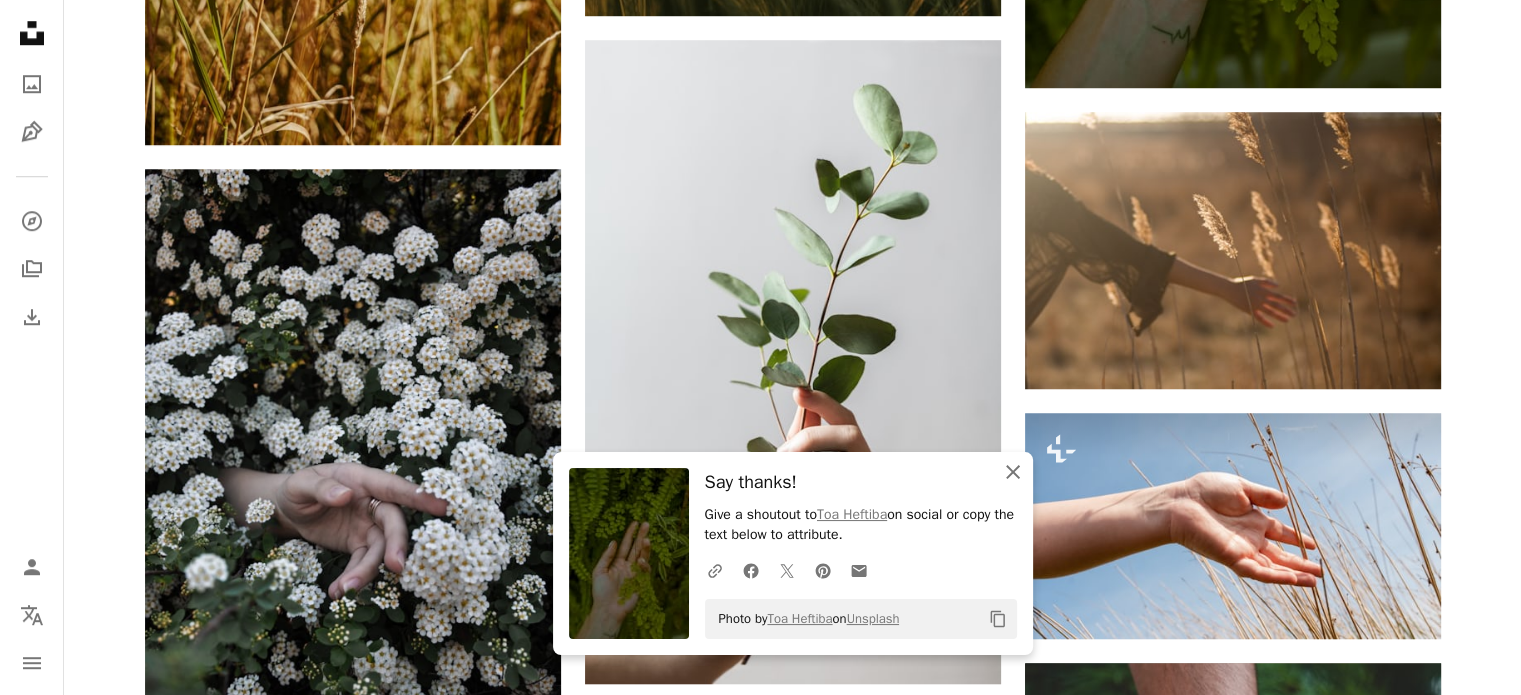click on "An X shape" 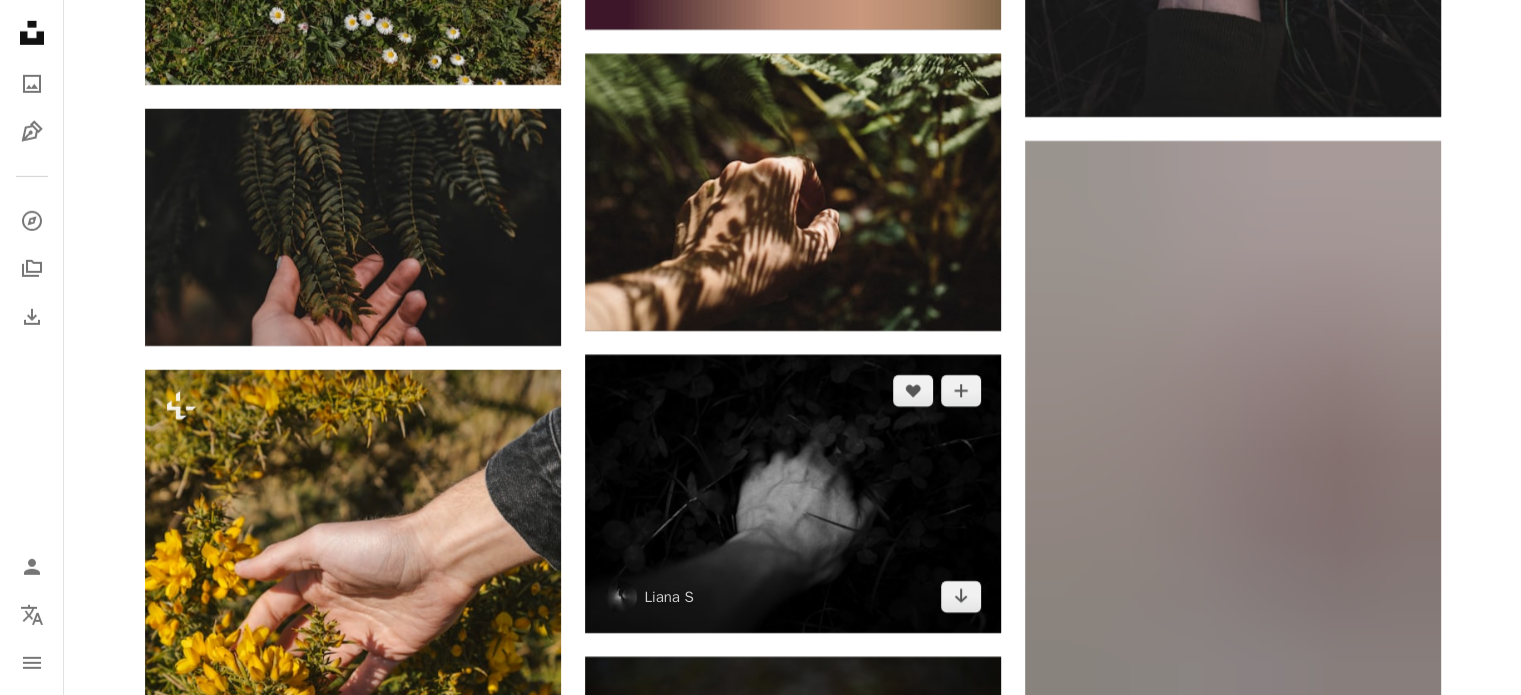 scroll, scrollTop: 6600, scrollLeft: 0, axis: vertical 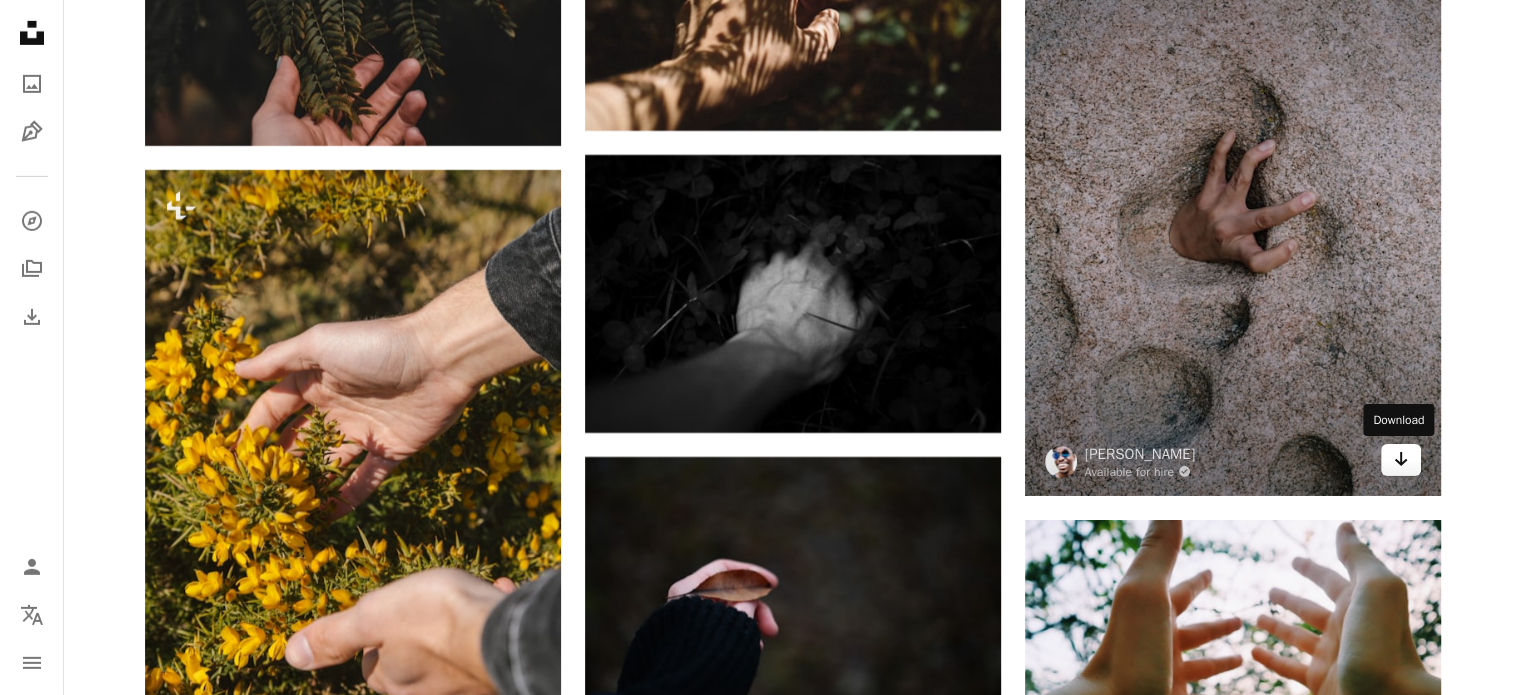click on "Arrow pointing down" 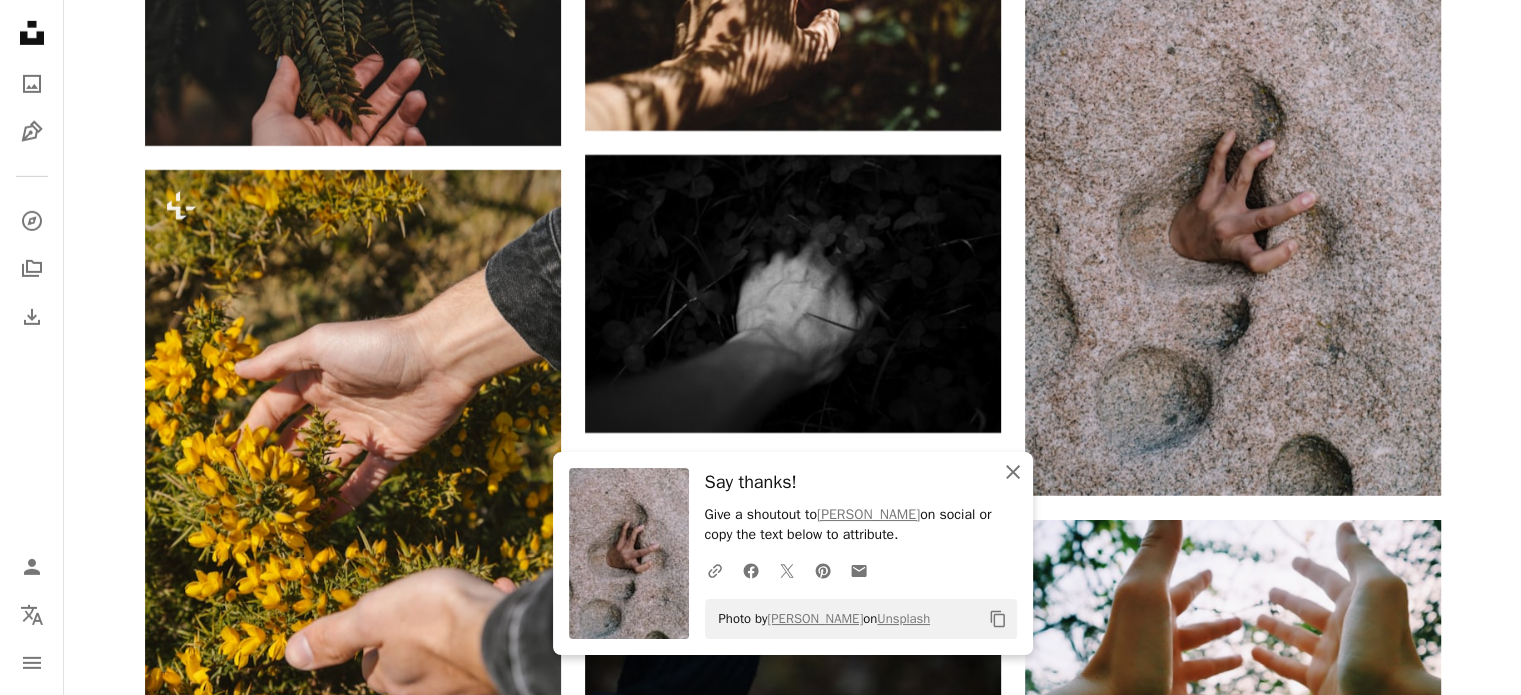 click on "An X shape" 